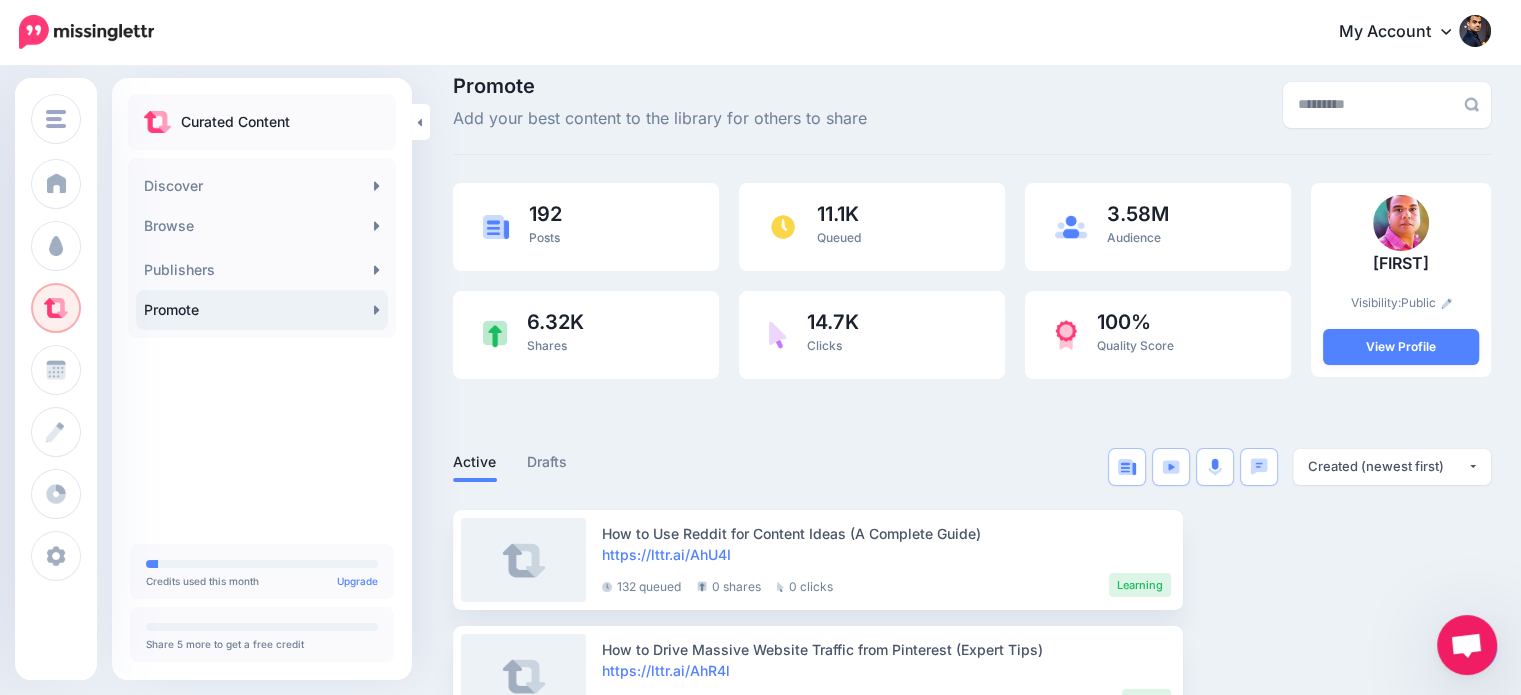 scroll, scrollTop: 0, scrollLeft: 0, axis: both 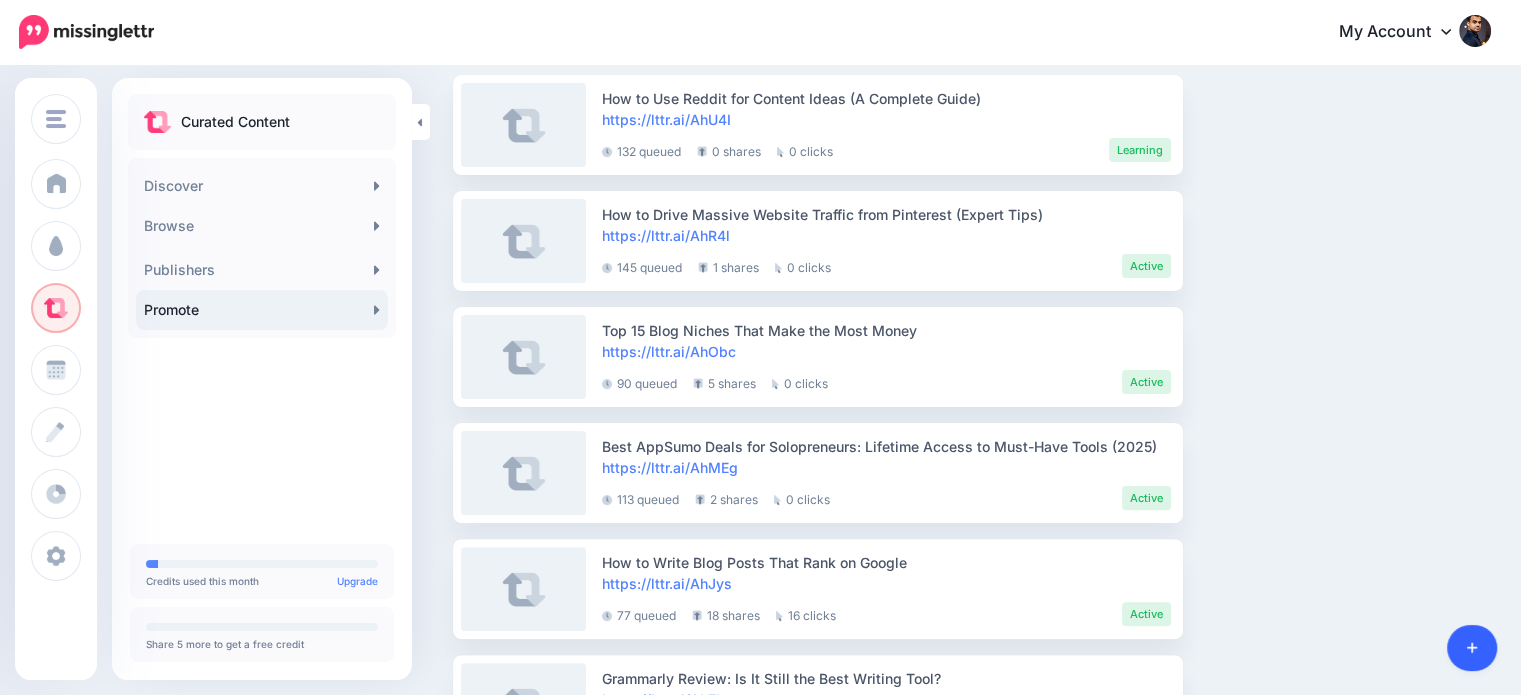 click at bounding box center (1472, 648) 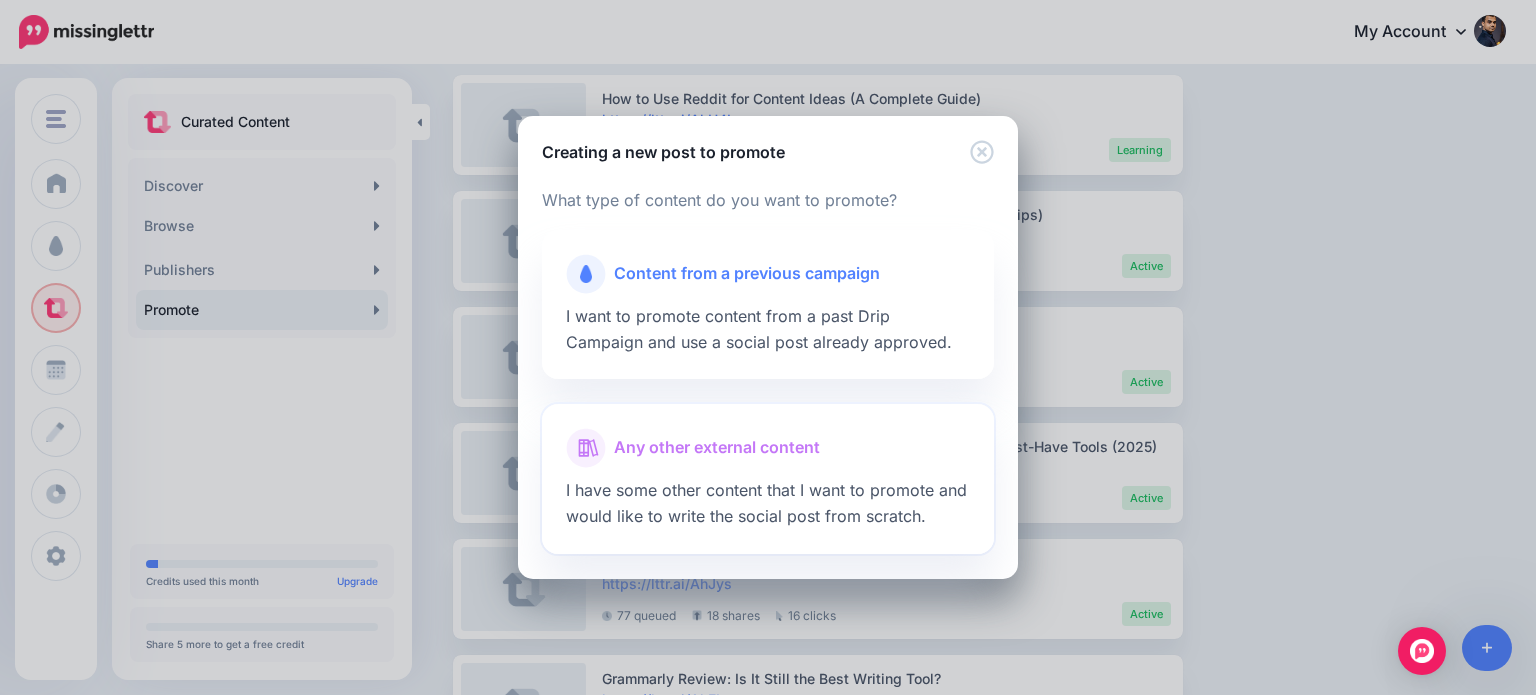 click on "Any other external content" at bounding box center [717, 448] 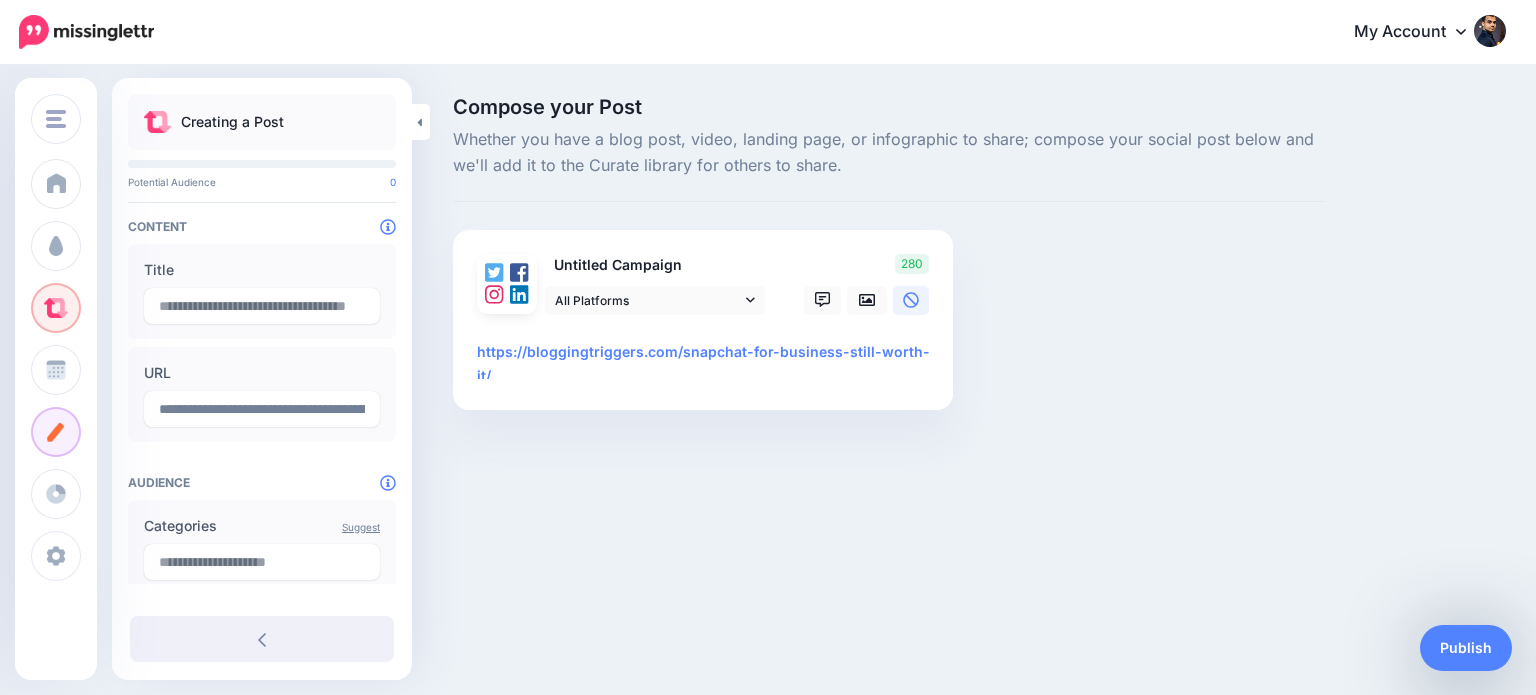 scroll, scrollTop: 0, scrollLeft: 0, axis: both 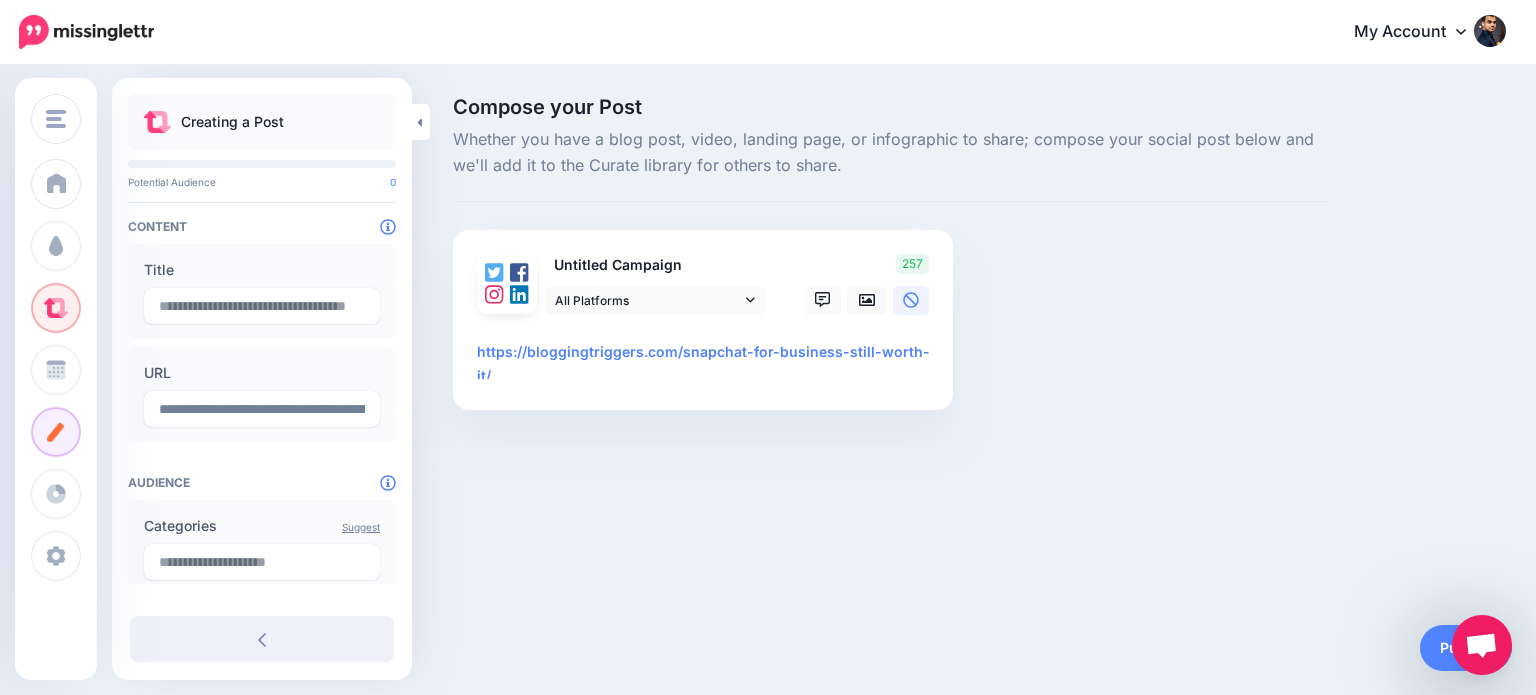 click on "**********" at bounding box center [707, 359] 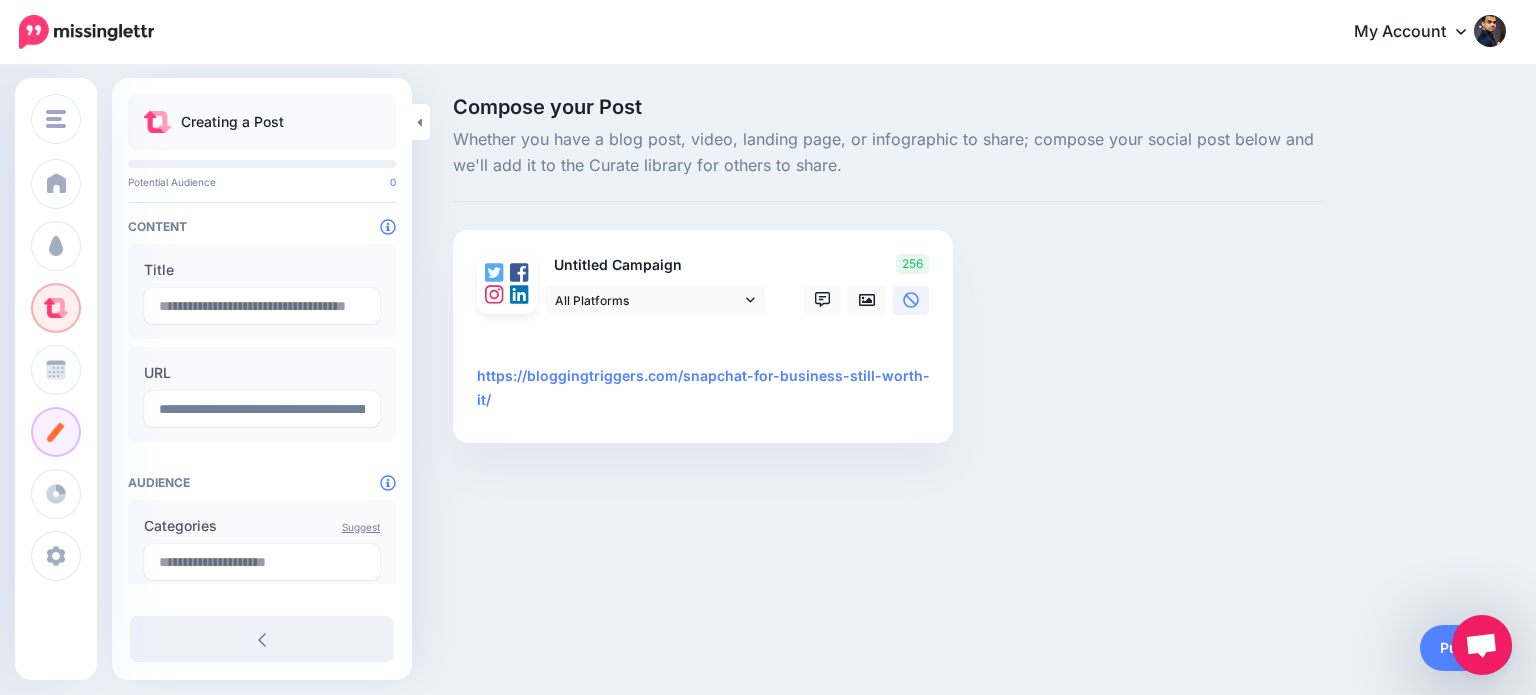 click on "**********" at bounding box center (707, 376) 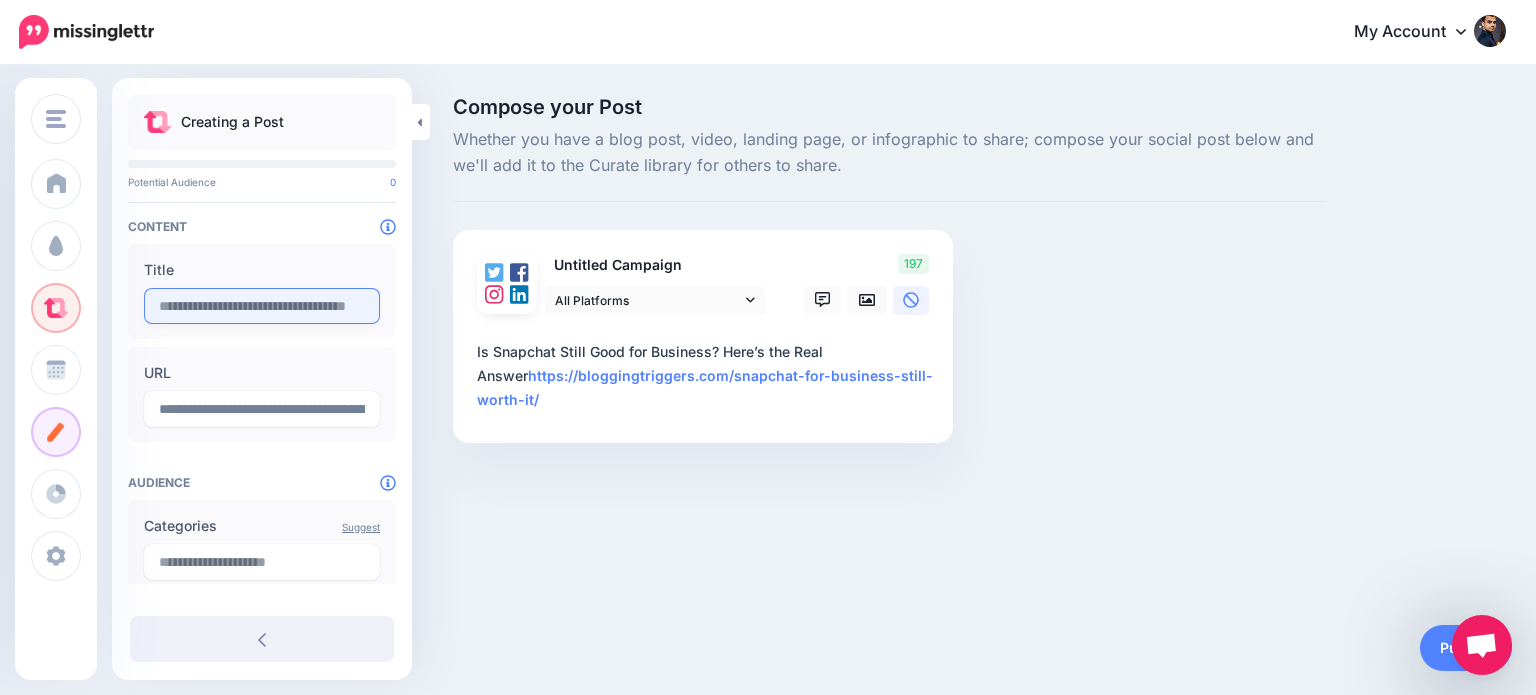 type on "**********" 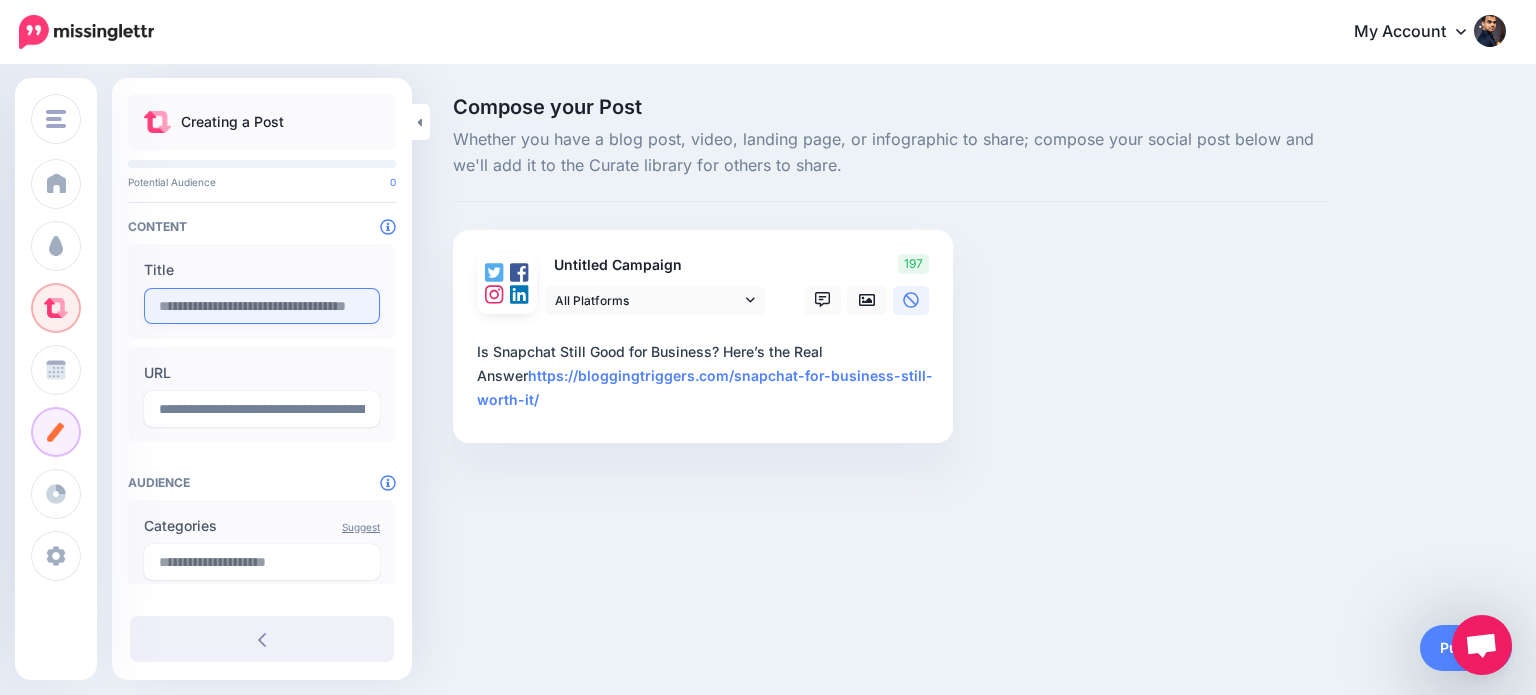 click at bounding box center (262, 306) 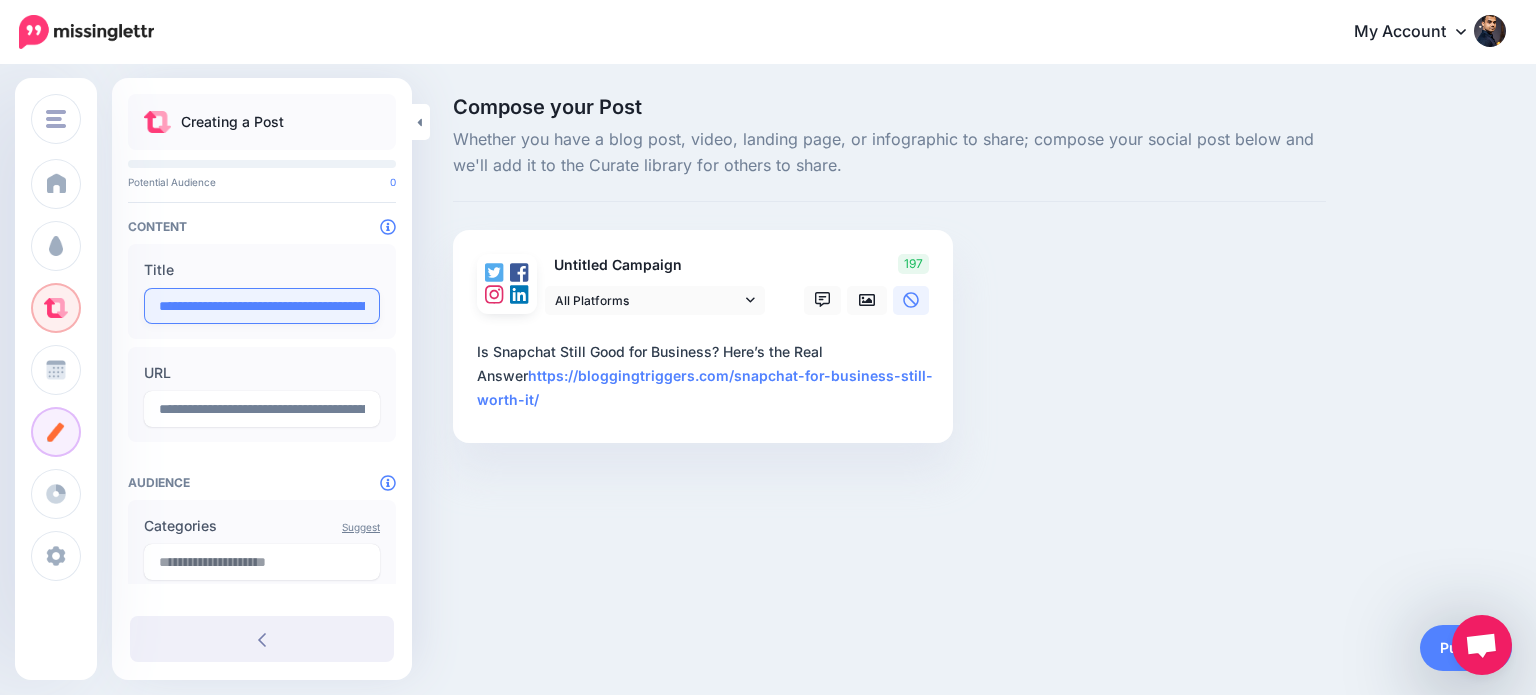 scroll, scrollTop: 0, scrollLeft: 201, axis: horizontal 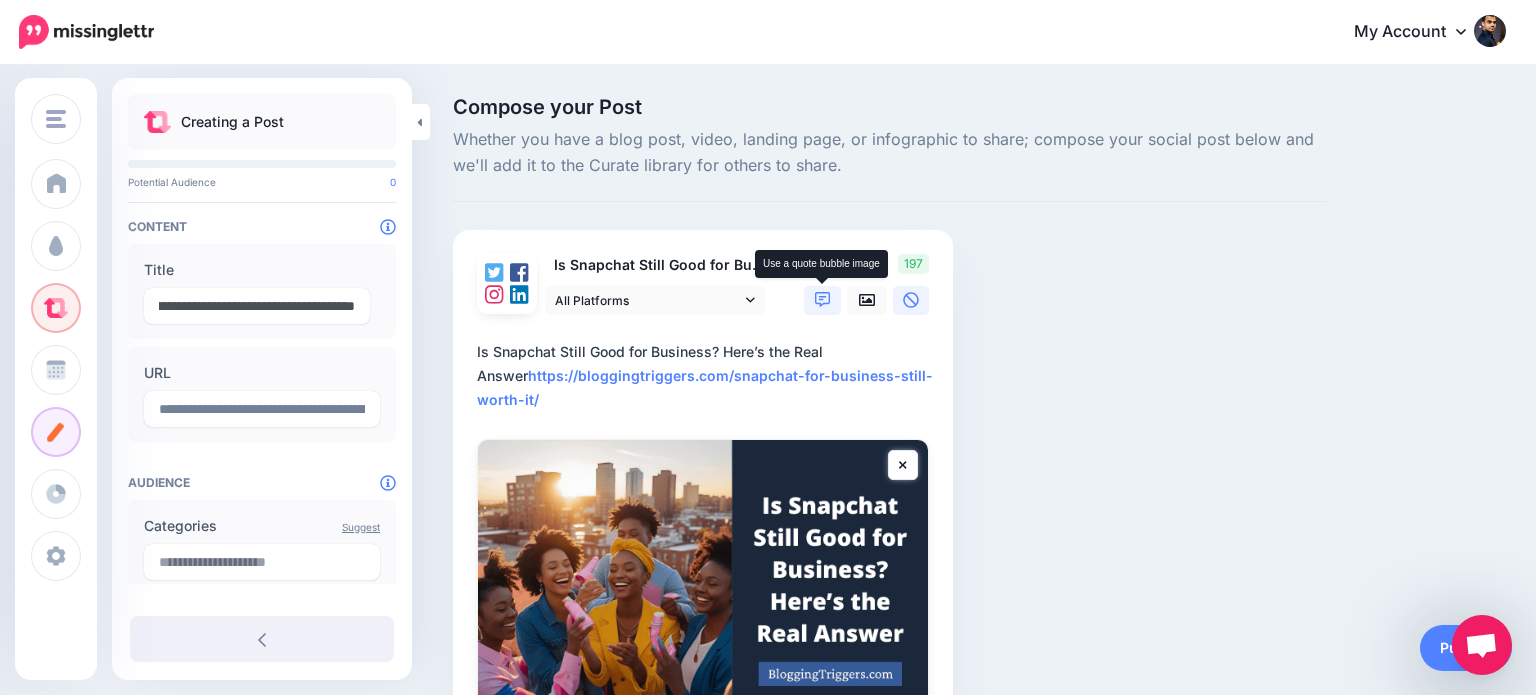 type on "**********" 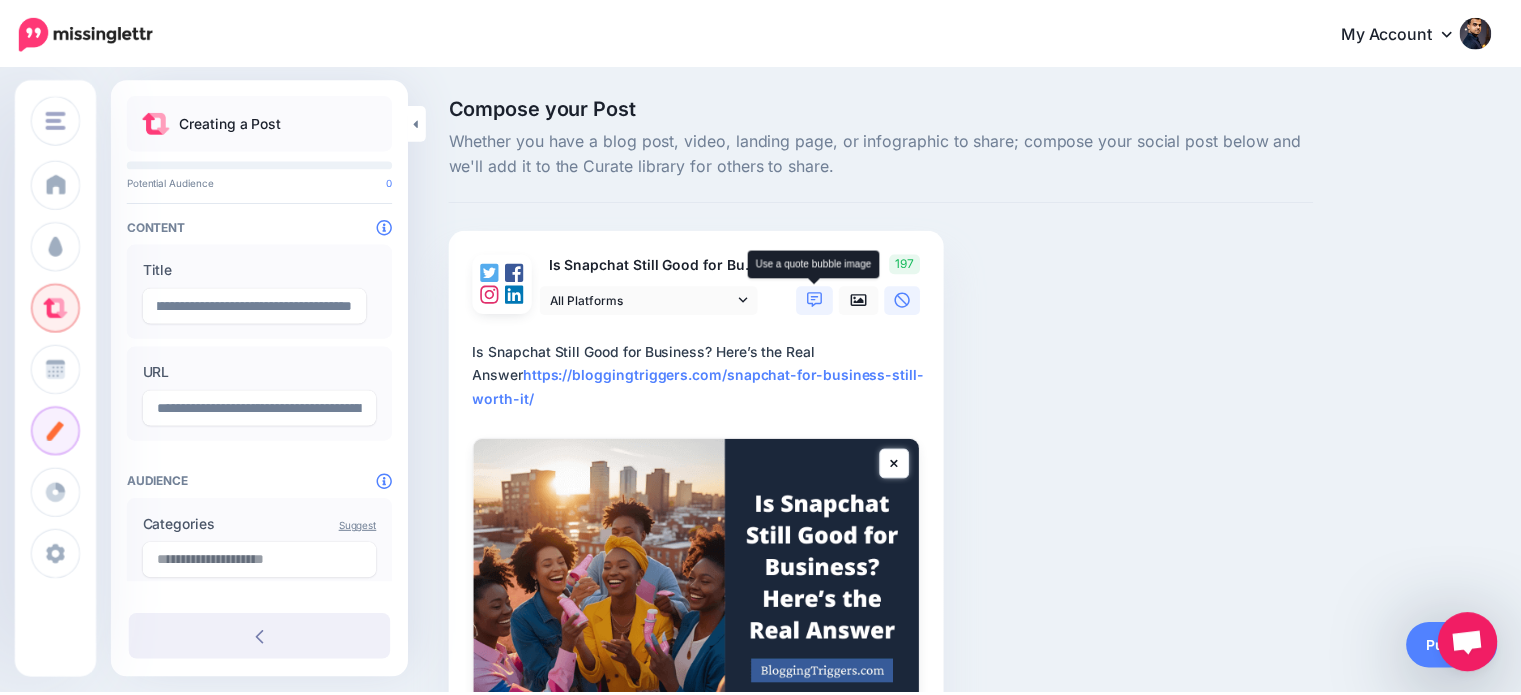 scroll, scrollTop: 0, scrollLeft: 0, axis: both 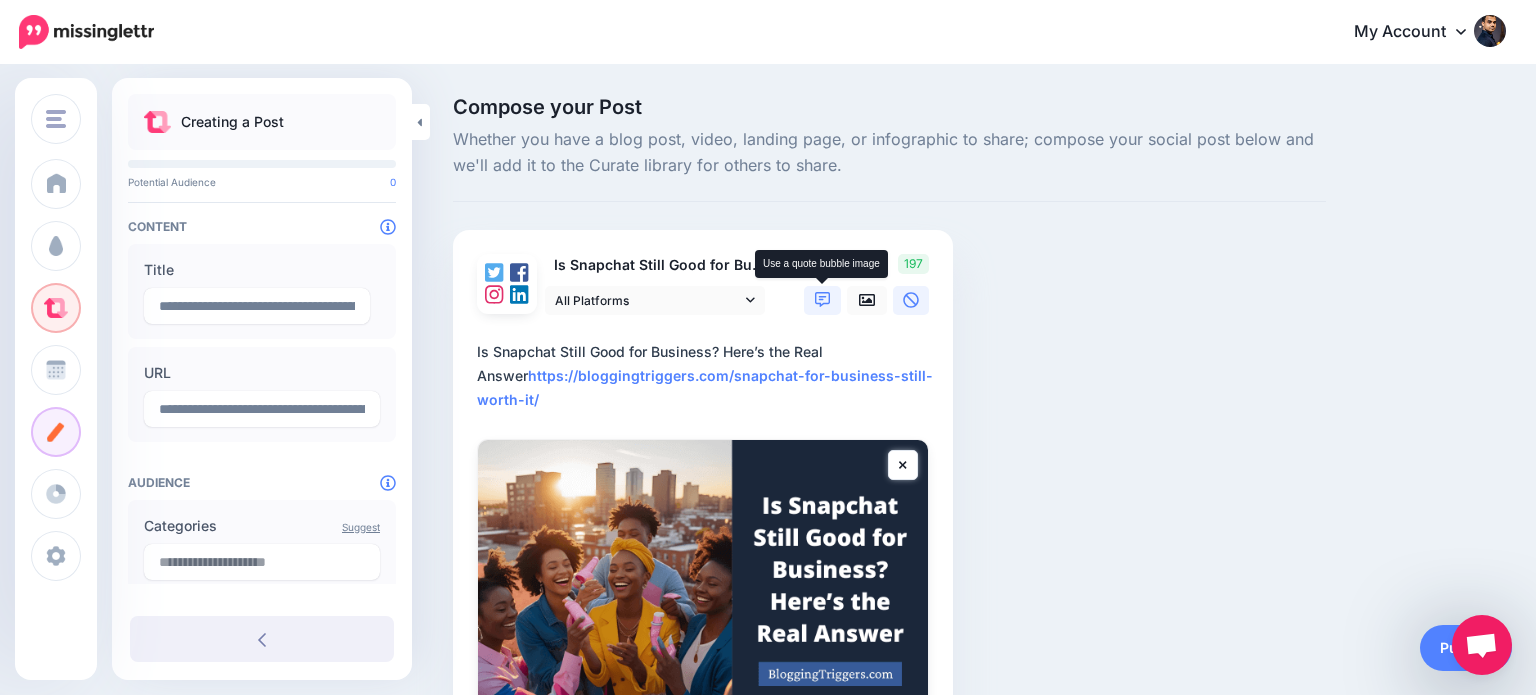 click 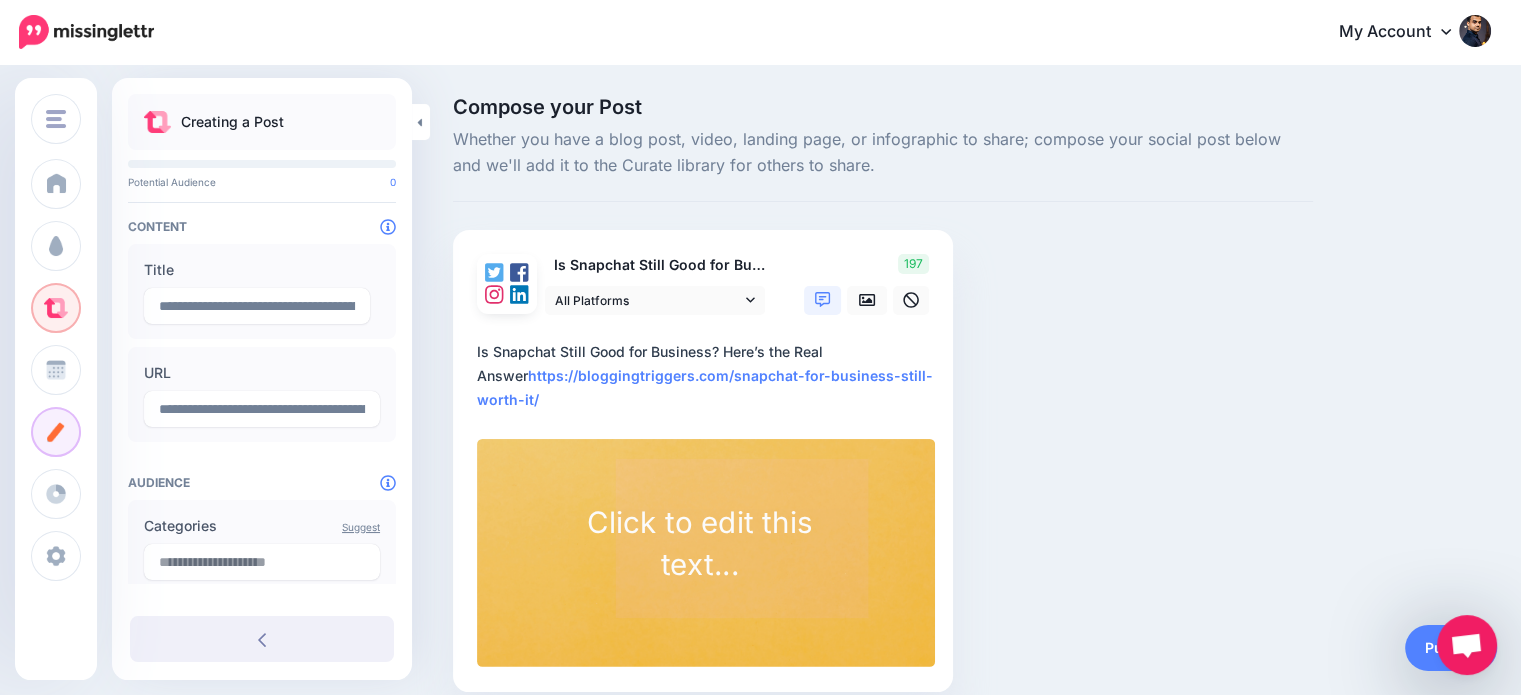 click on "Click to edit this text..." at bounding box center [699, 543] 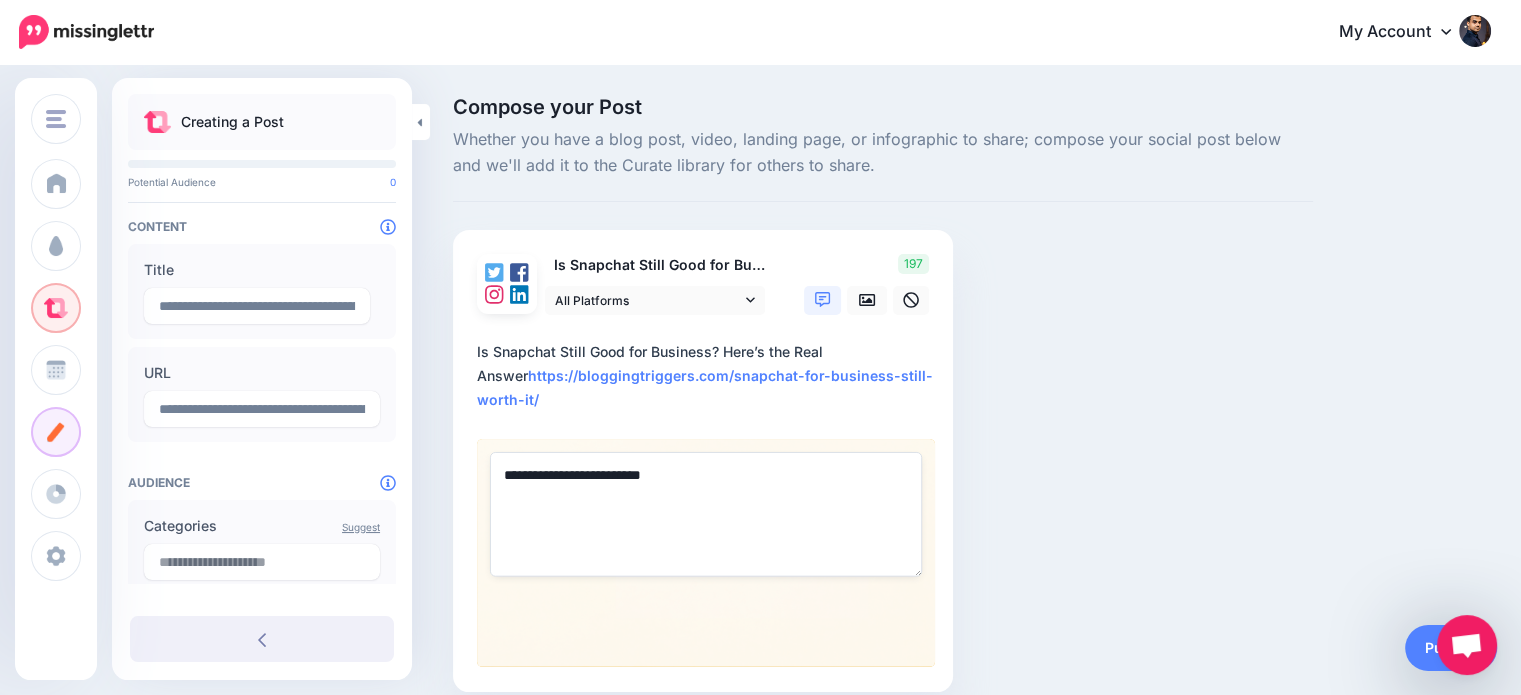 paste on "**********" 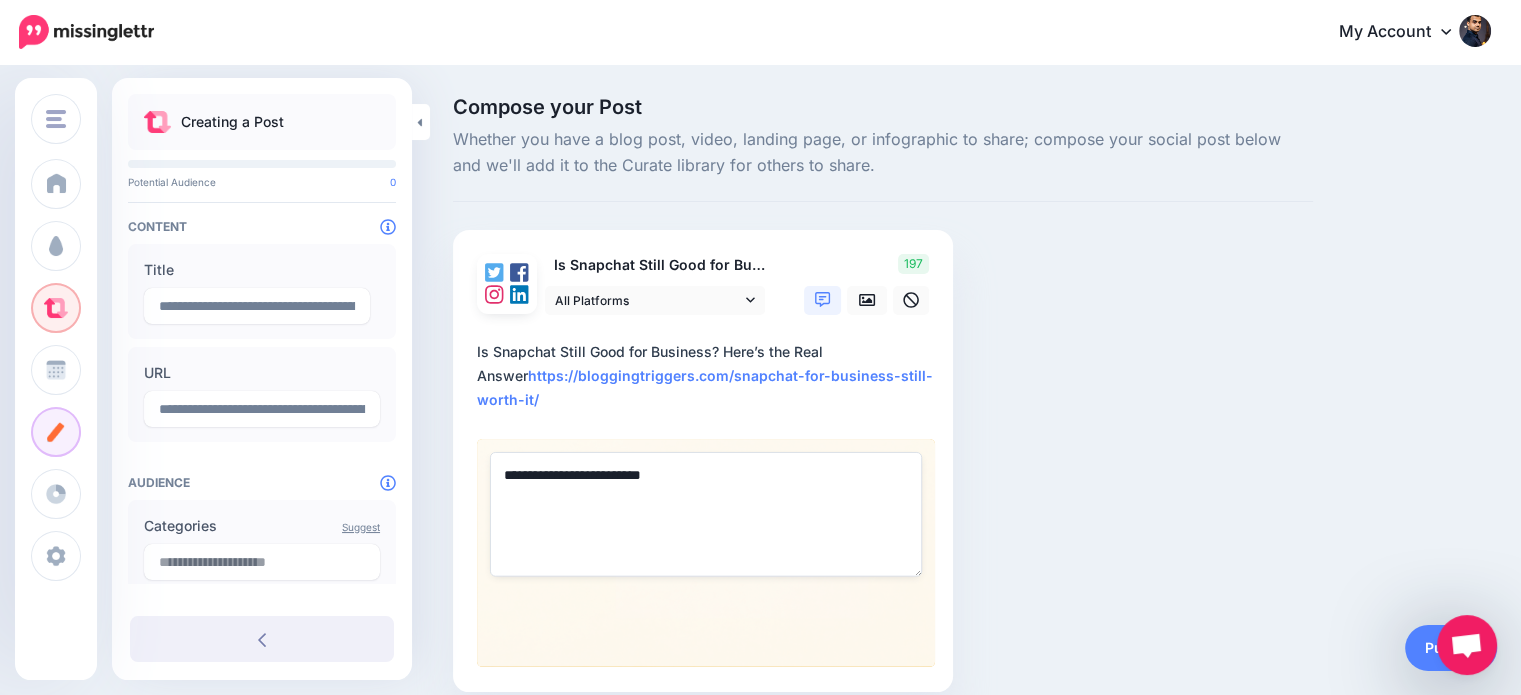 type on "**********" 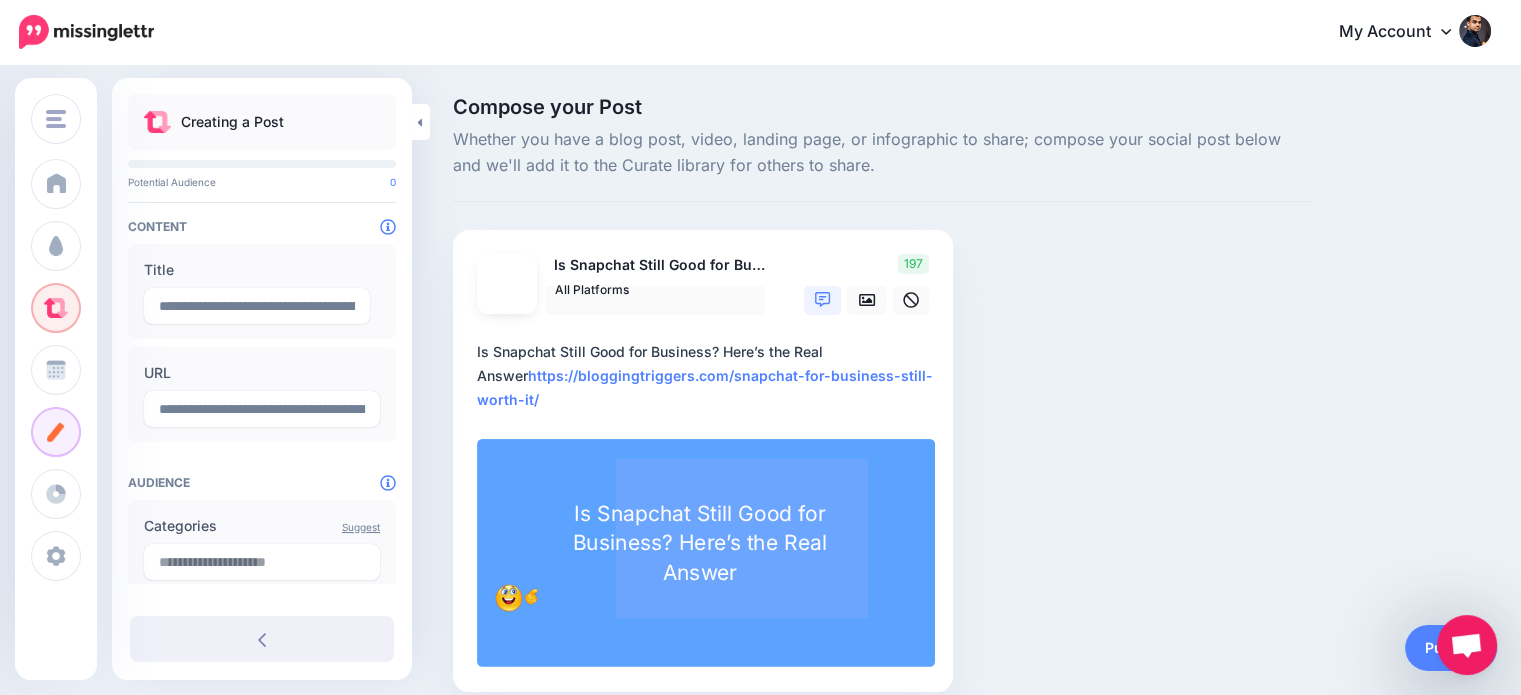 click on "**********" at bounding box center (707, 376) 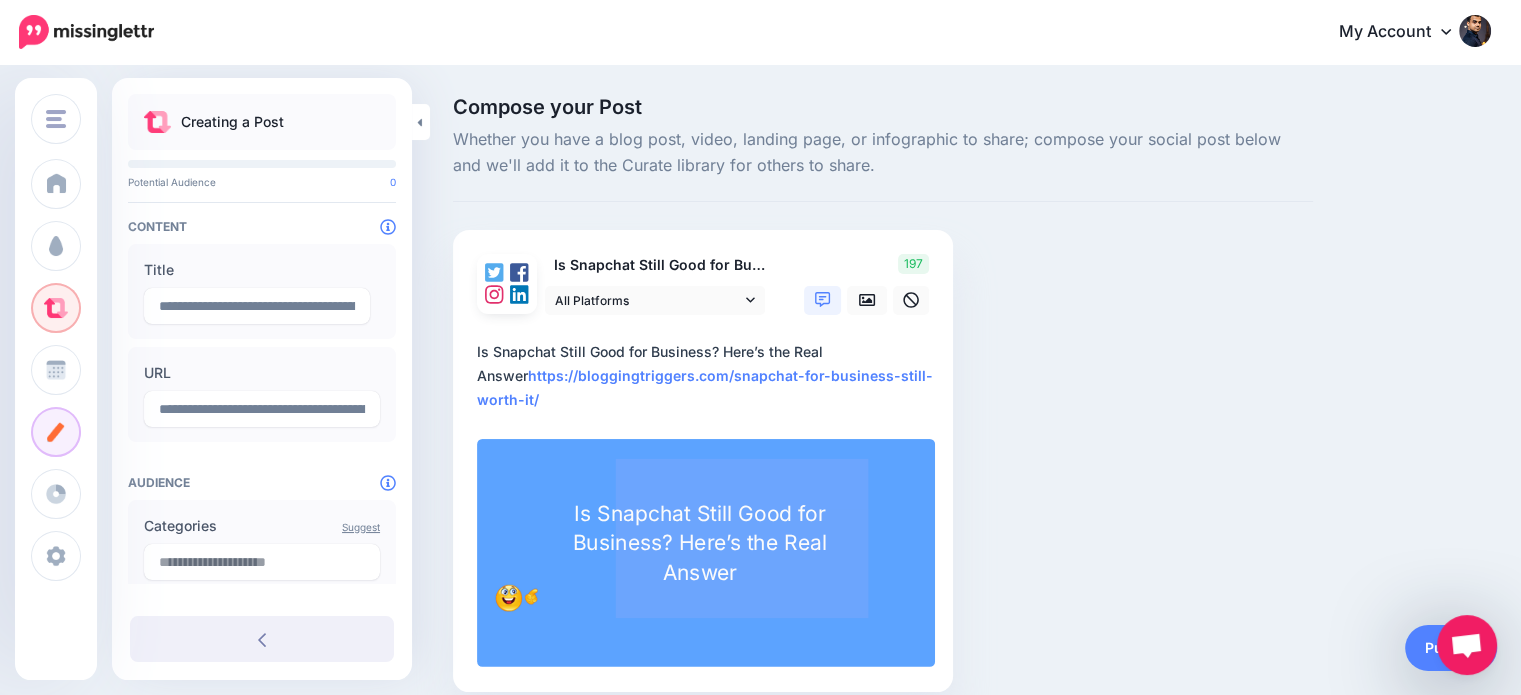 click on "Compose your Post
Whether you have a blog post, video, landing page, or infographic to share; compose your social post below and we'll add it to the Curate library for others to share.
Is Snapchat Still Good for Business? Here’s the Real Answer" at bounding box center [883, 424] 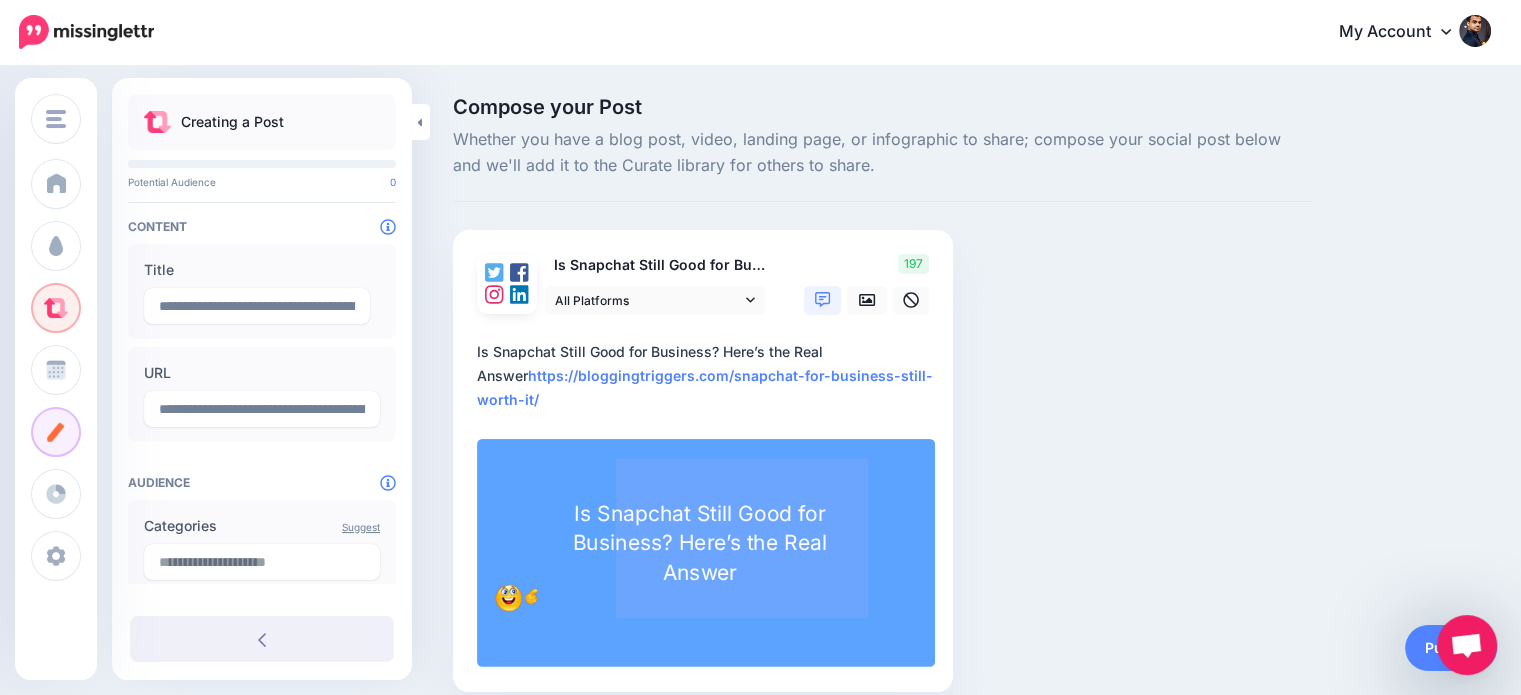paste on "**********" 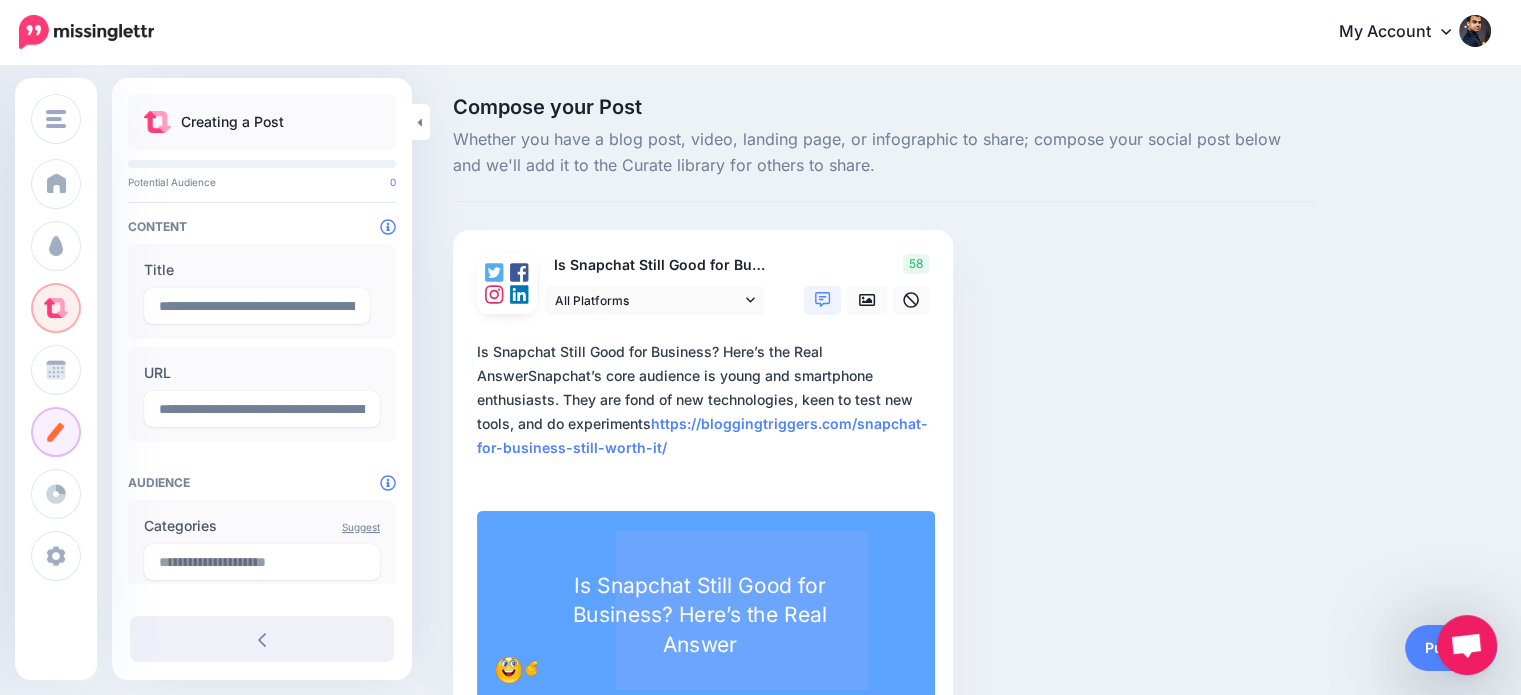 drag, startPoint x: 680, startPoint y: 420, endPoint x: 456, endPoint y: 347, distance: 235.59499 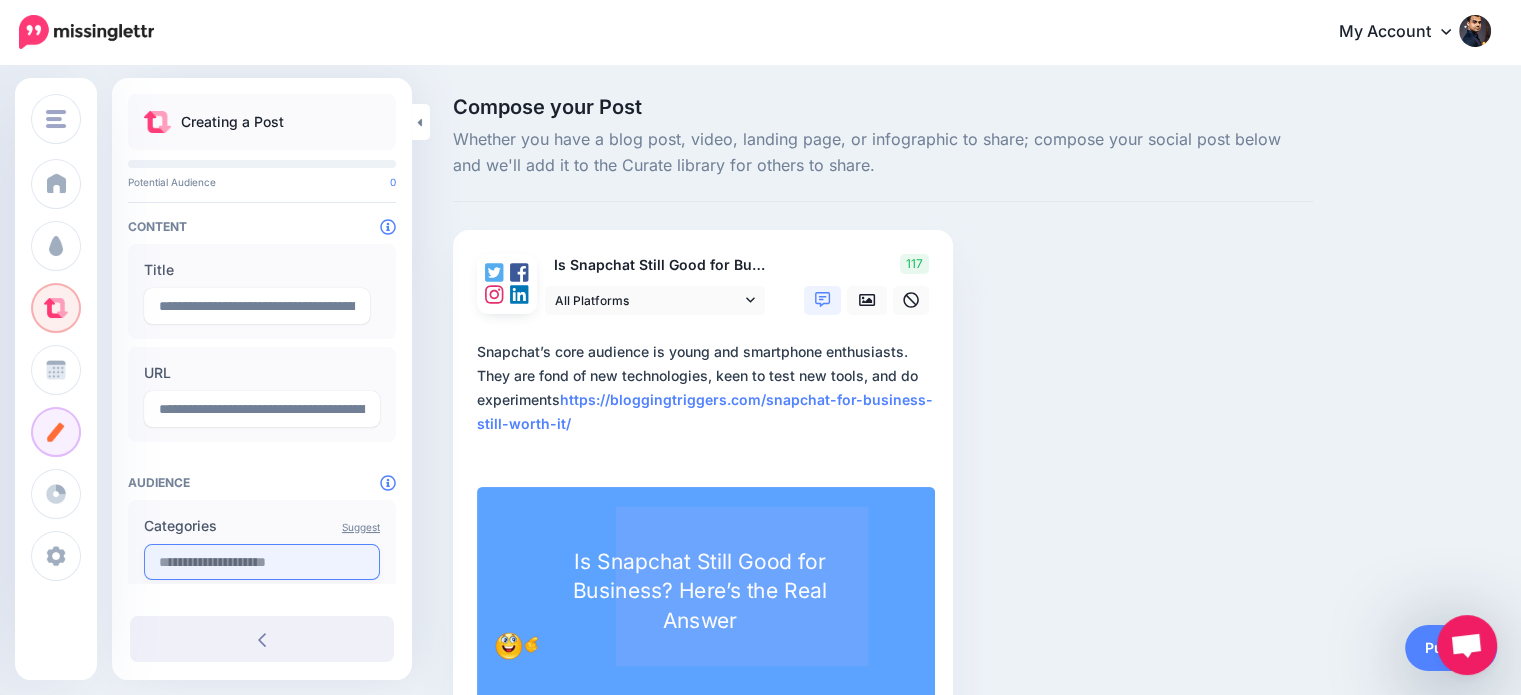 scroll, scrollTop: 161, scrollLeft: 0, axis: vertical 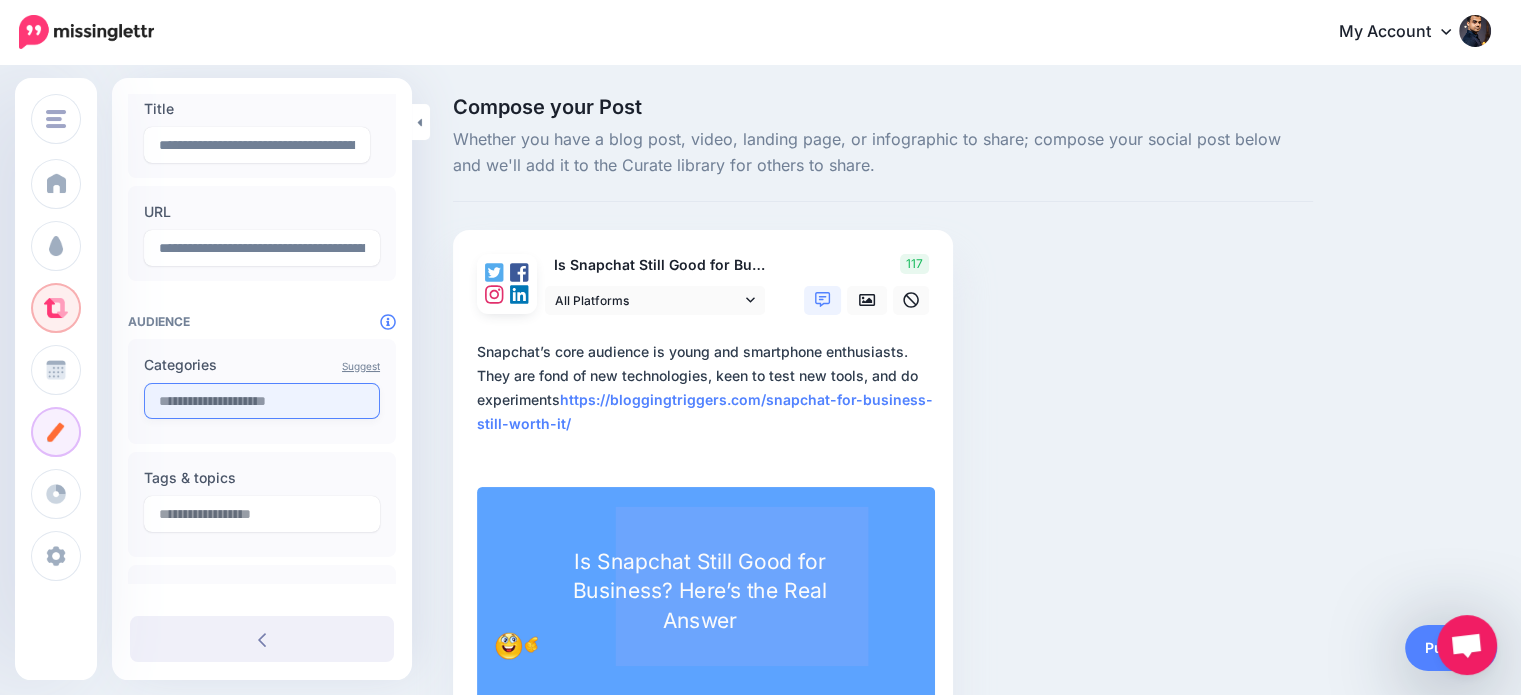 type on "**********" 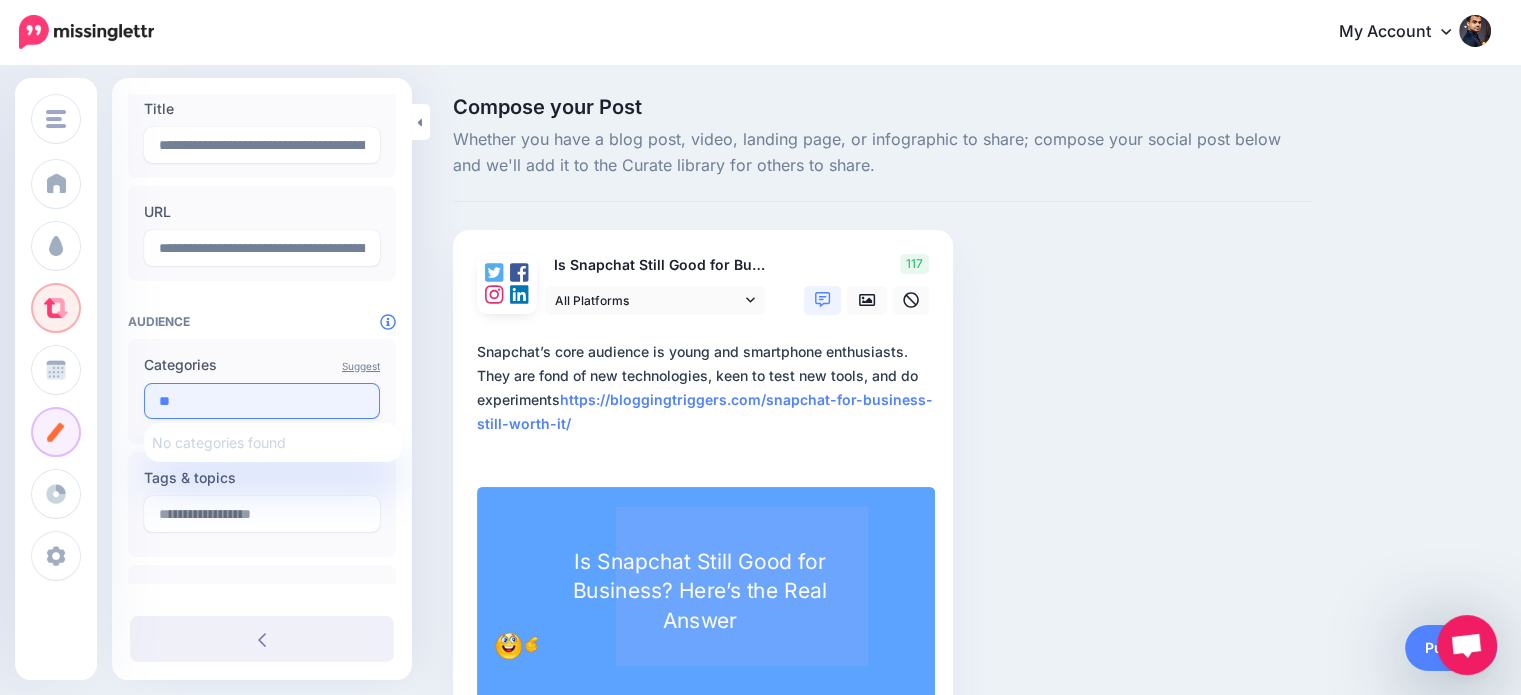 type on "*" 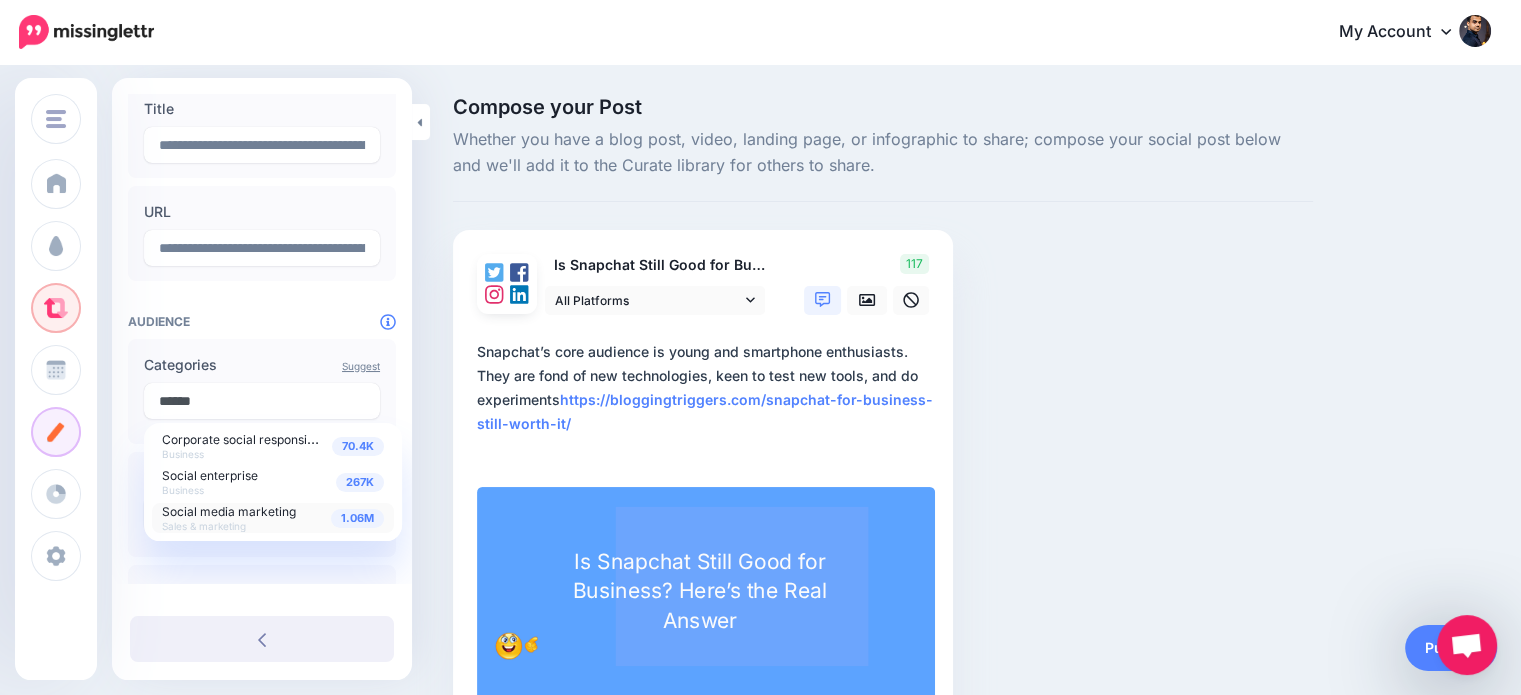 type on "******" 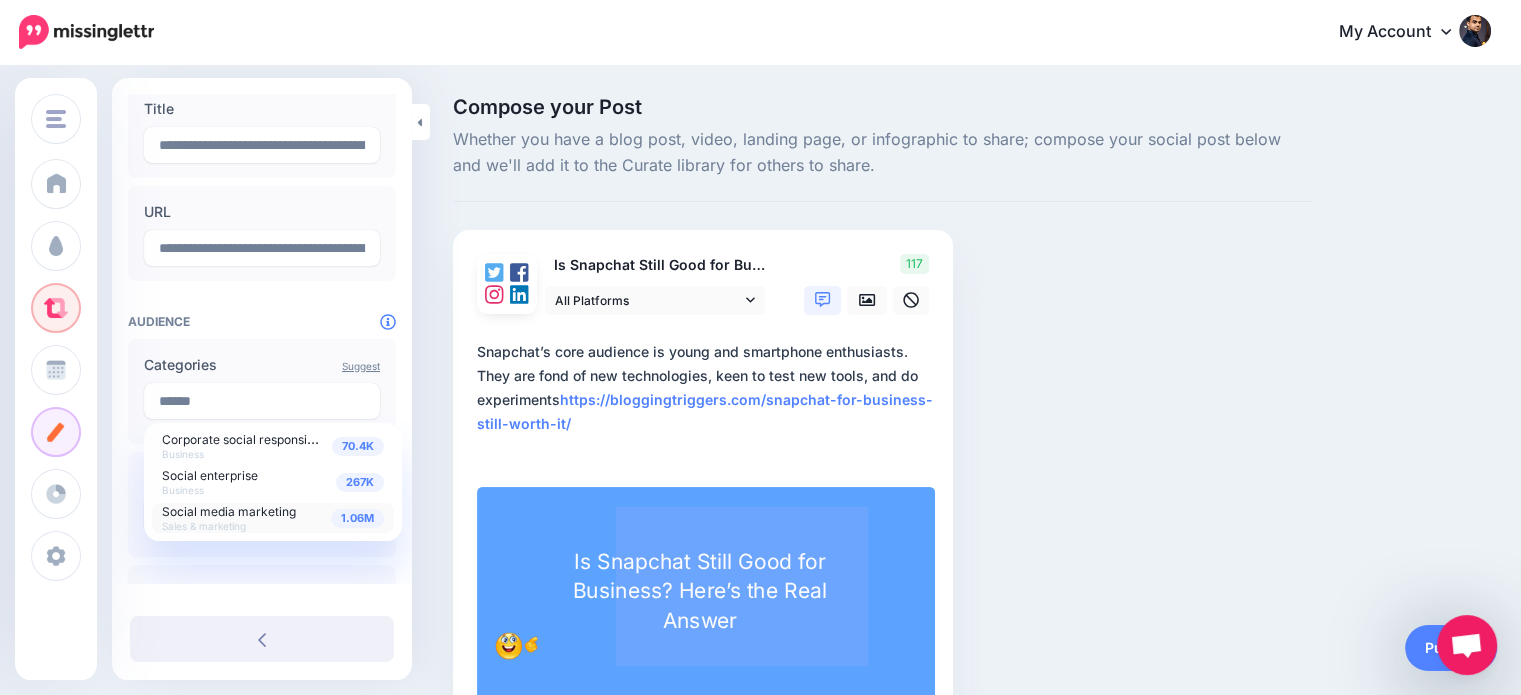 click on "Social media marketing" at bounding box center (229, 511) 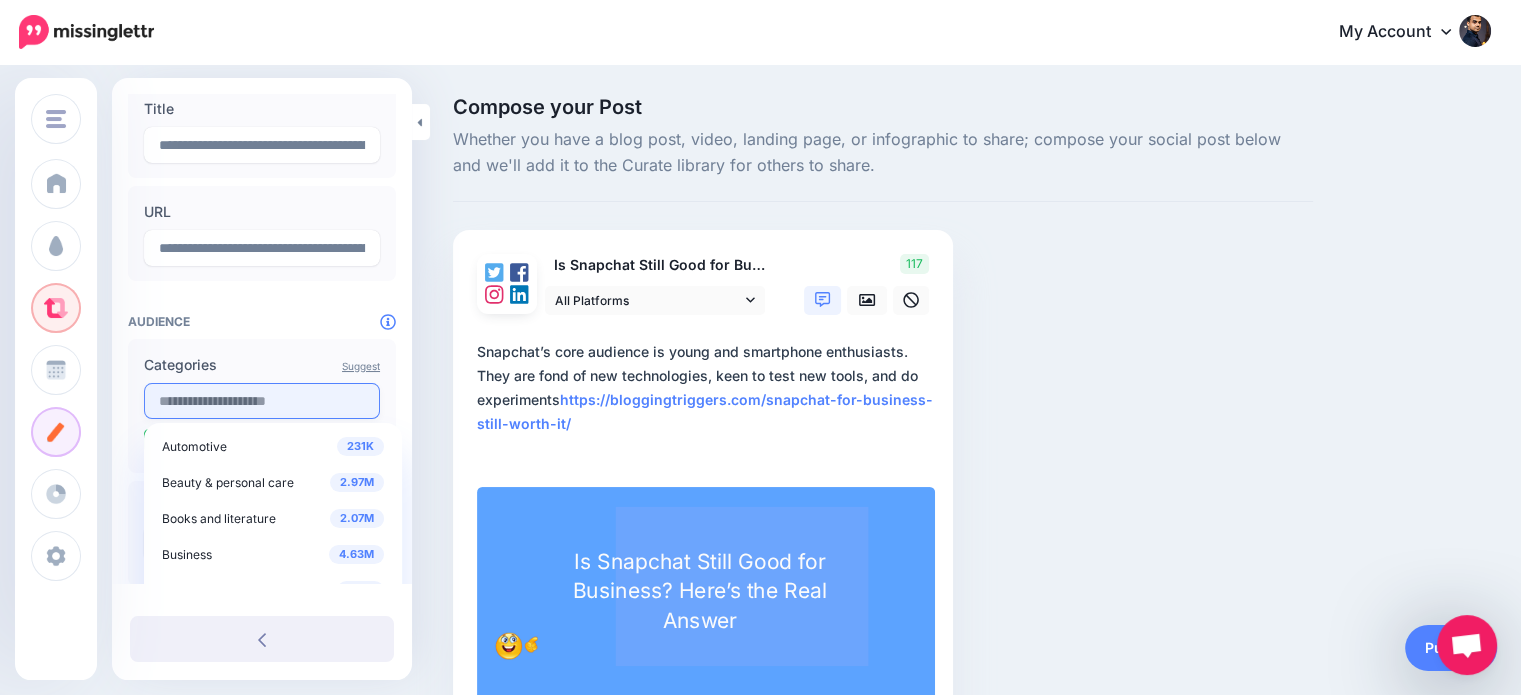 click at bounding box center (262, 401) 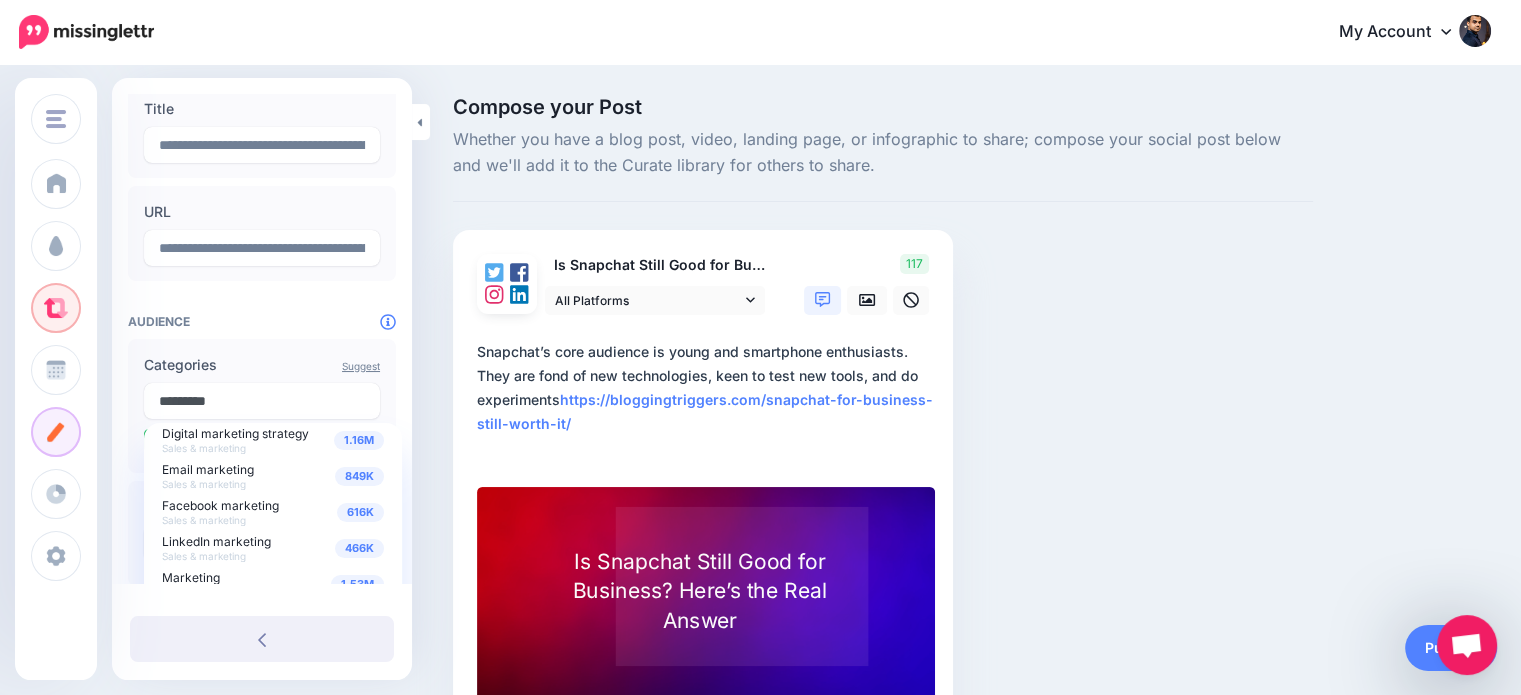 scroll, scrollTop: 92, scrollLeft: 0, axis: vertical 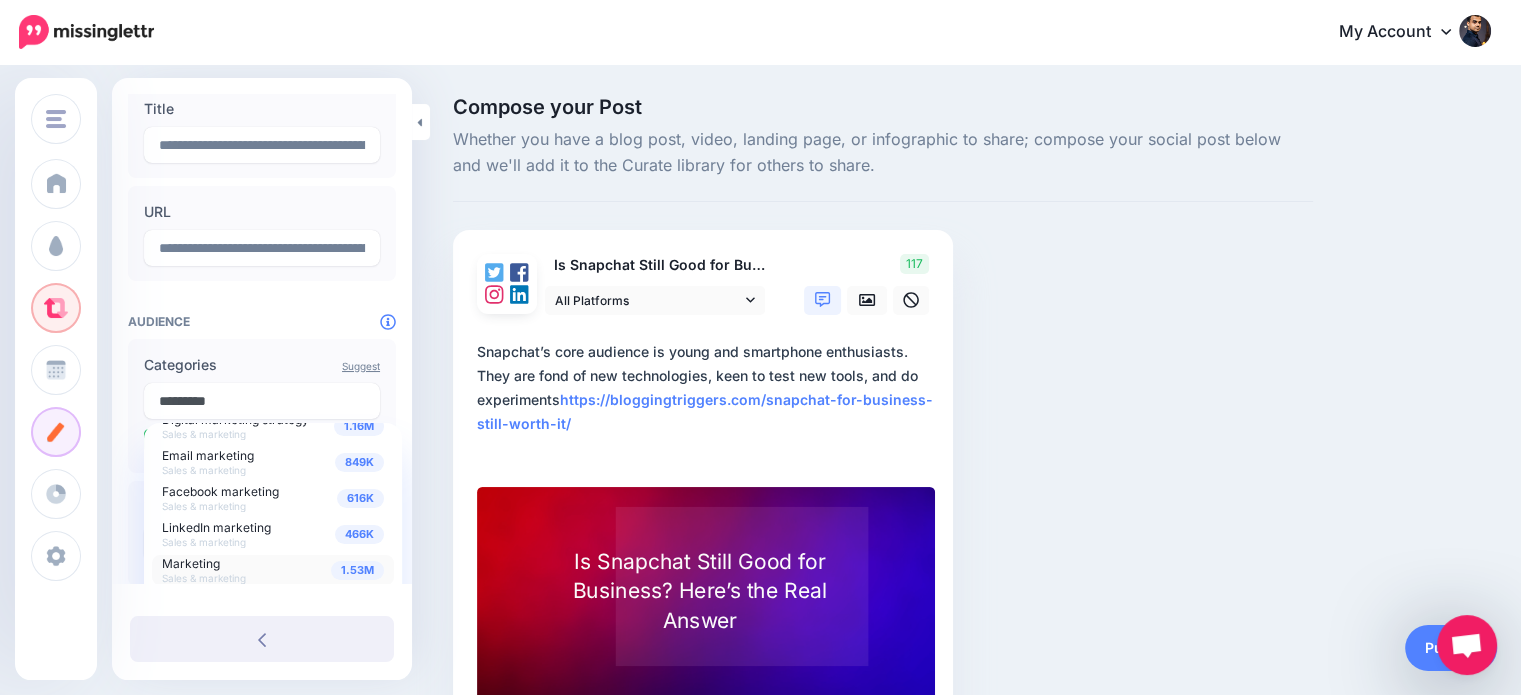 type on "*********" 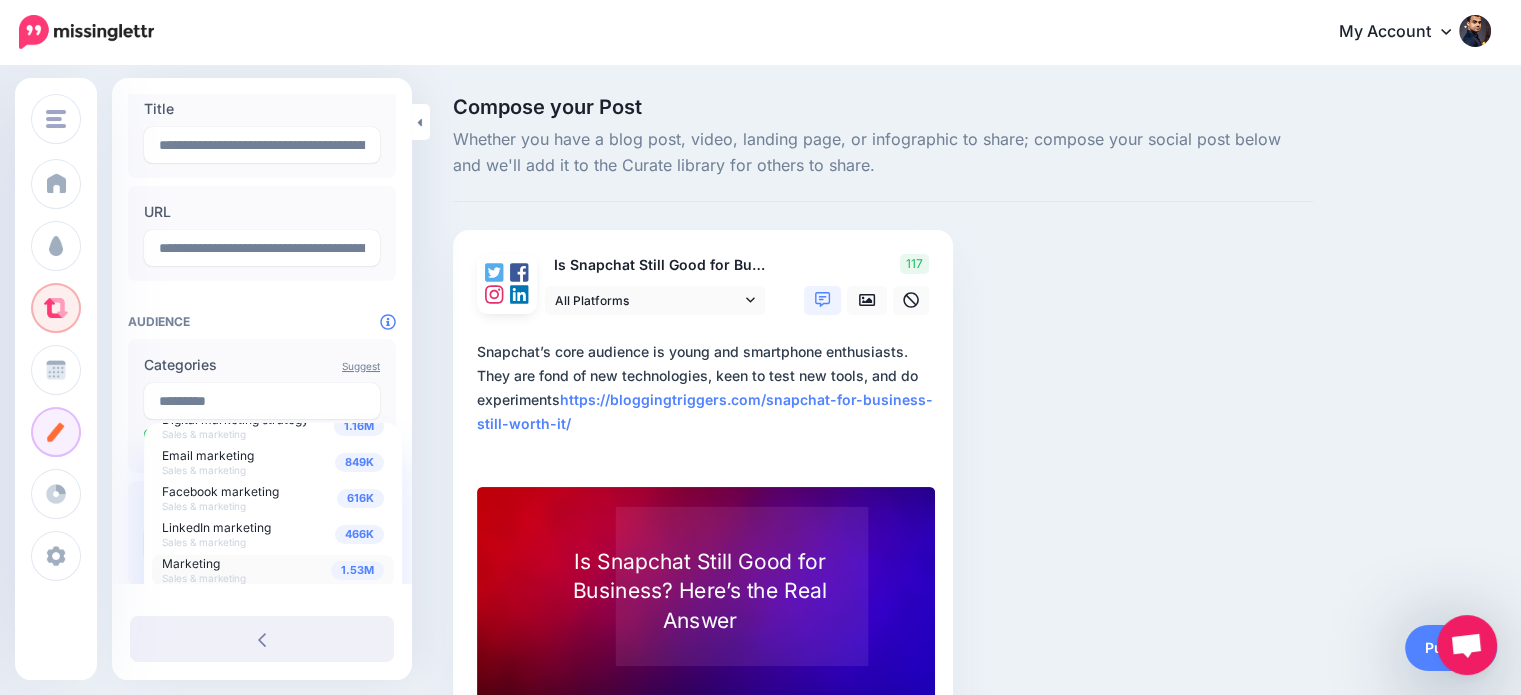 click on "Marketing
Sales & marketing" at bounding box center (204, 569) 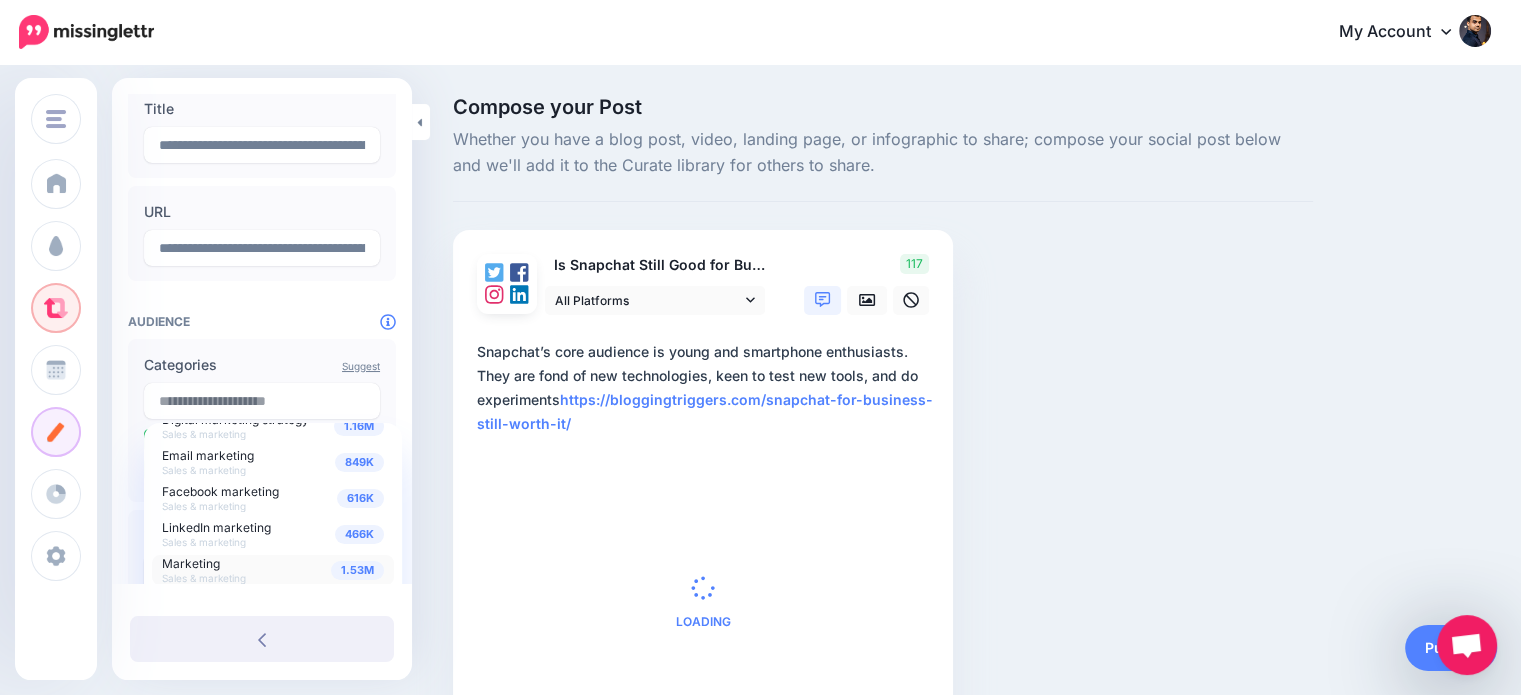 click on "**********" at bounding box center (262, 399) 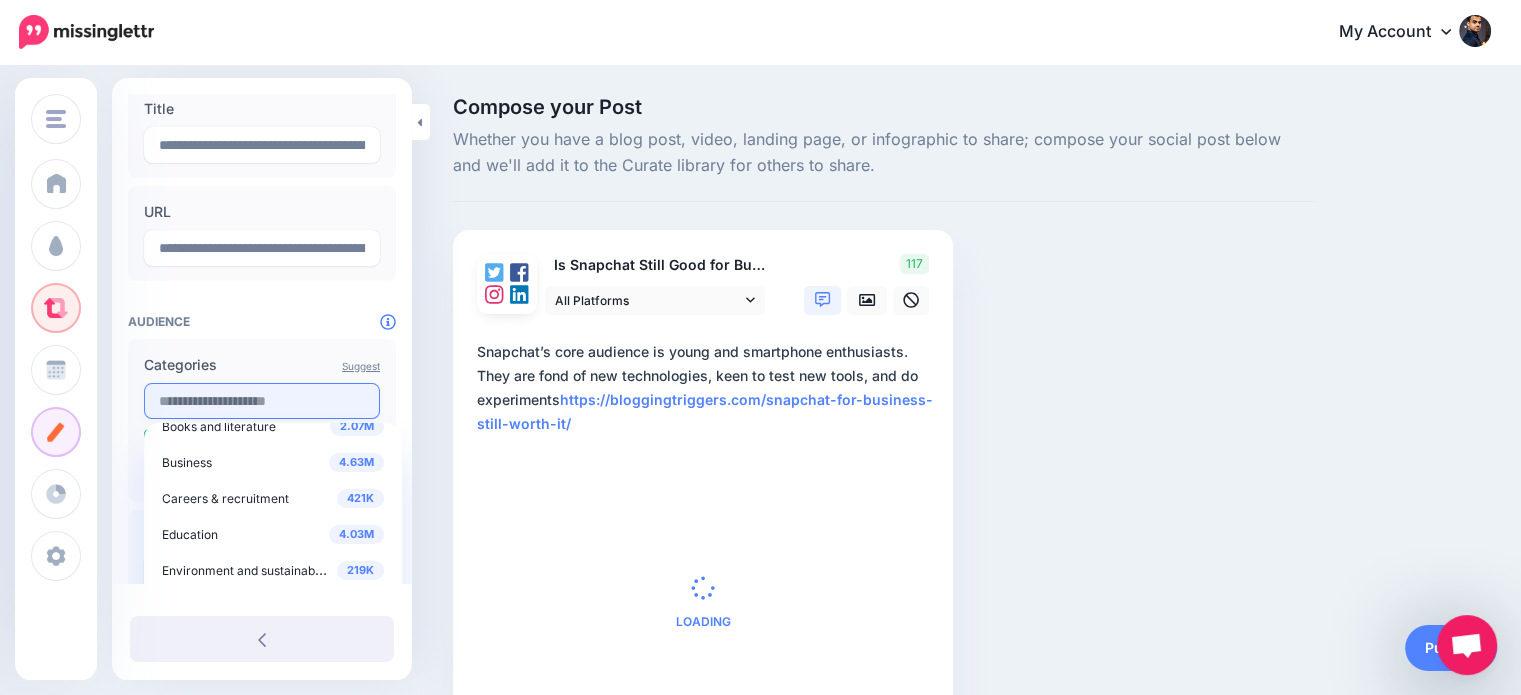 click at bounding box center (262, 401) 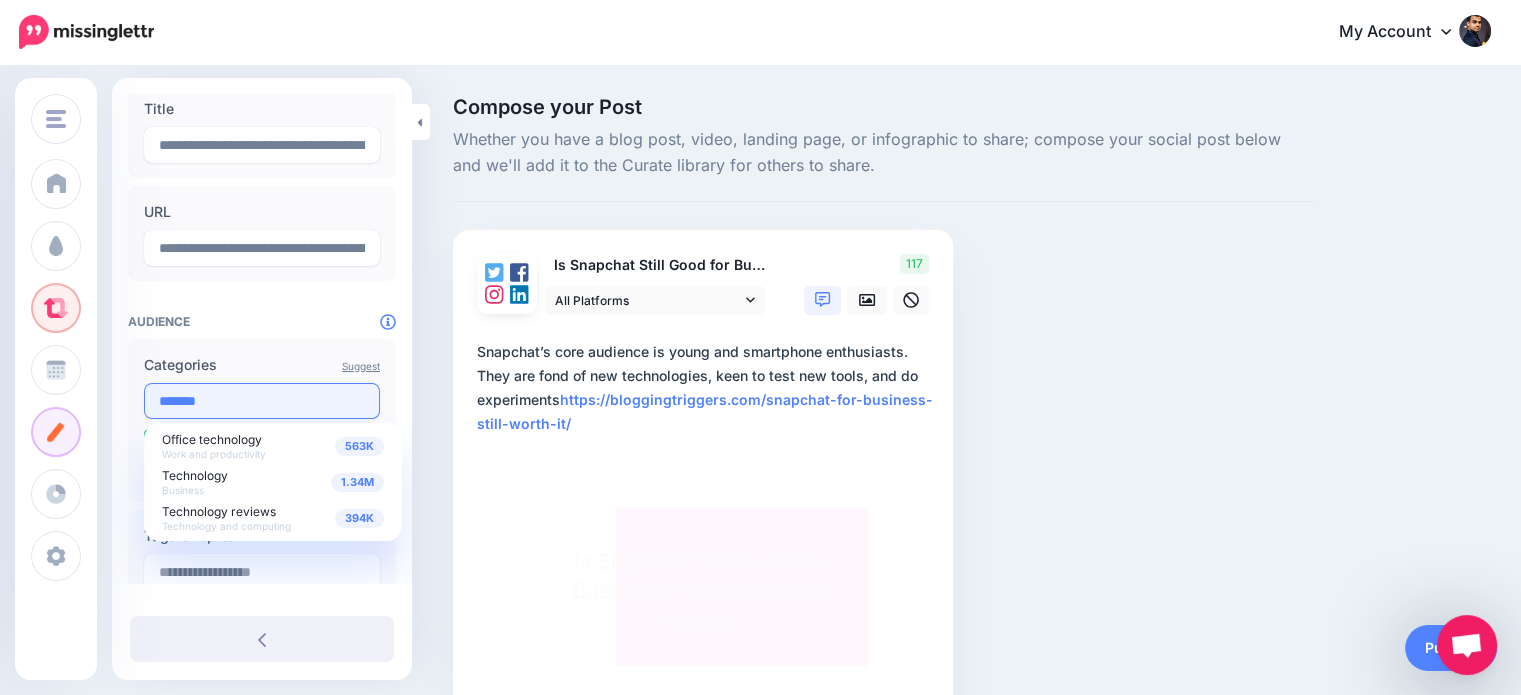 scroll, scrollTop: 0, scrollLeft: 0, axis: both 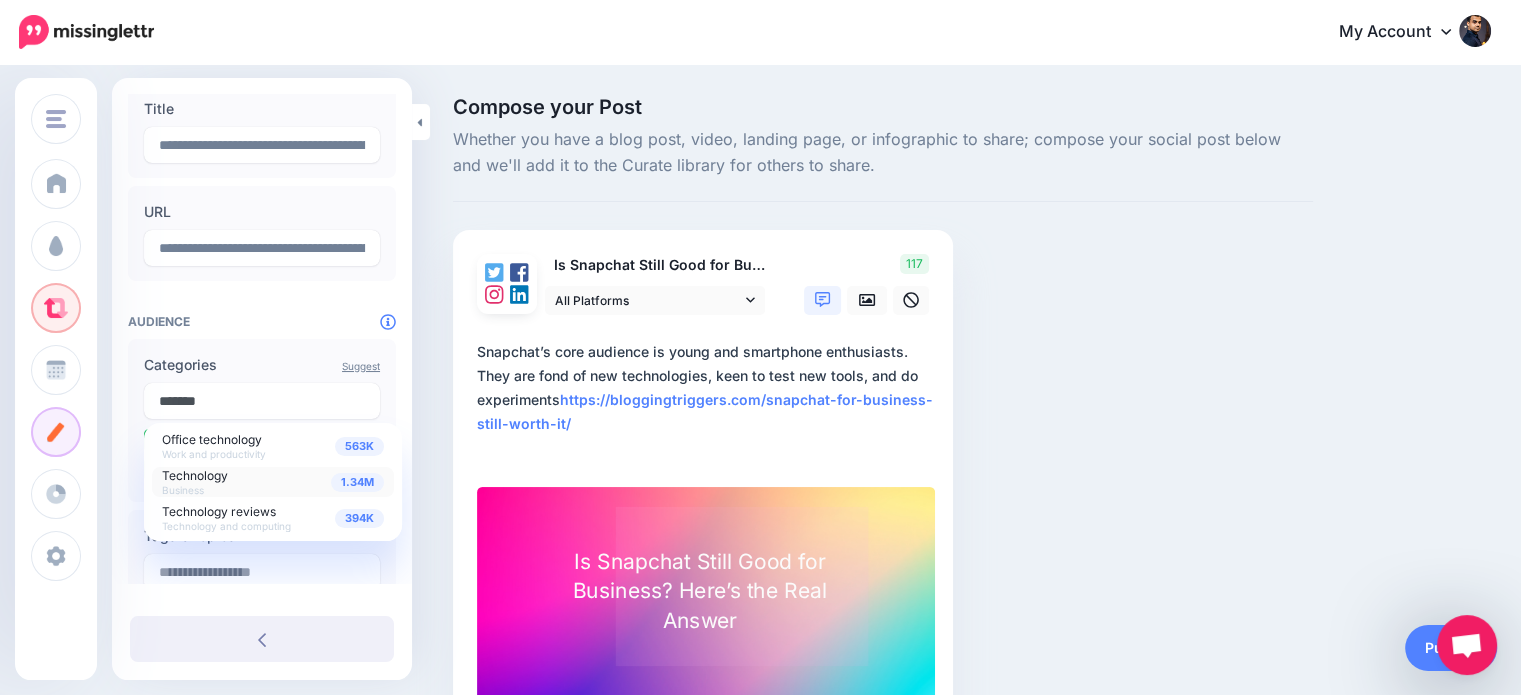 type on "*******" 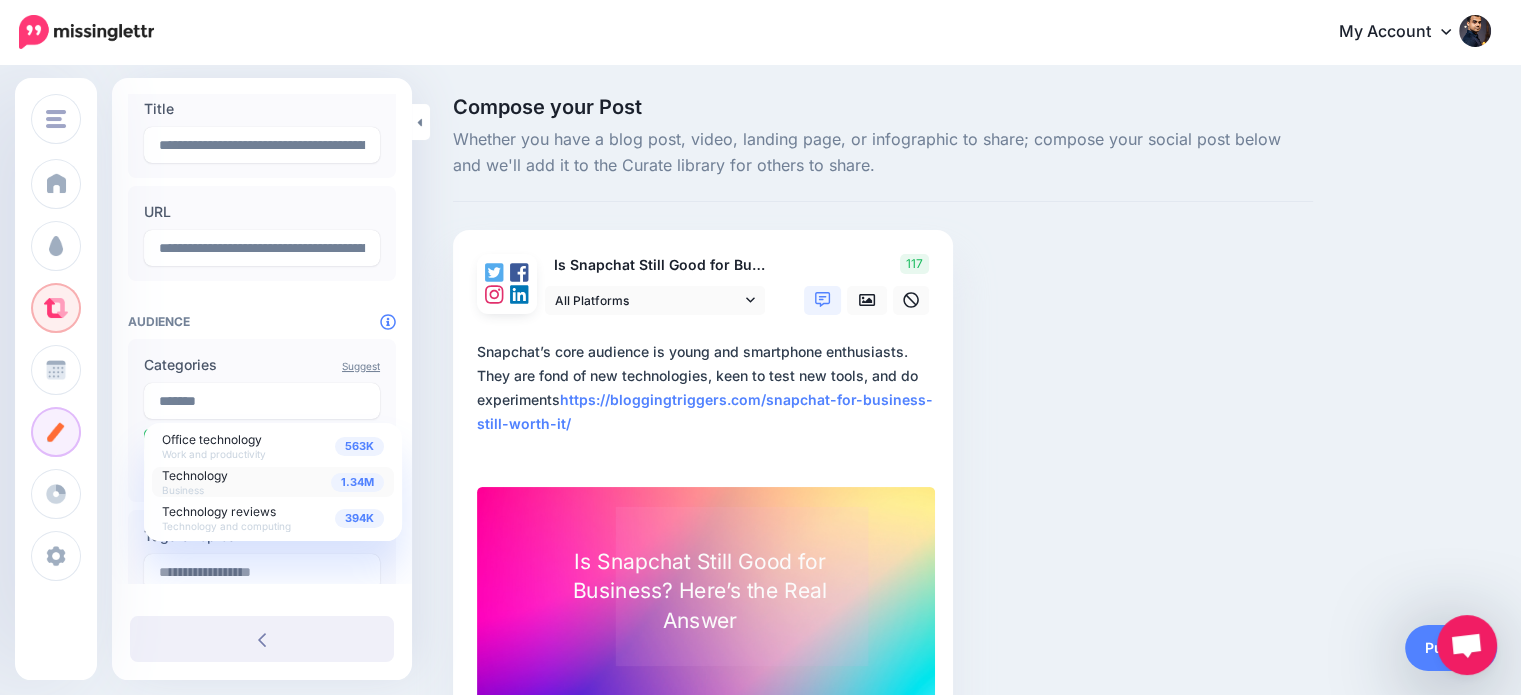 click on "Technology" at bounding box center [195, 475] 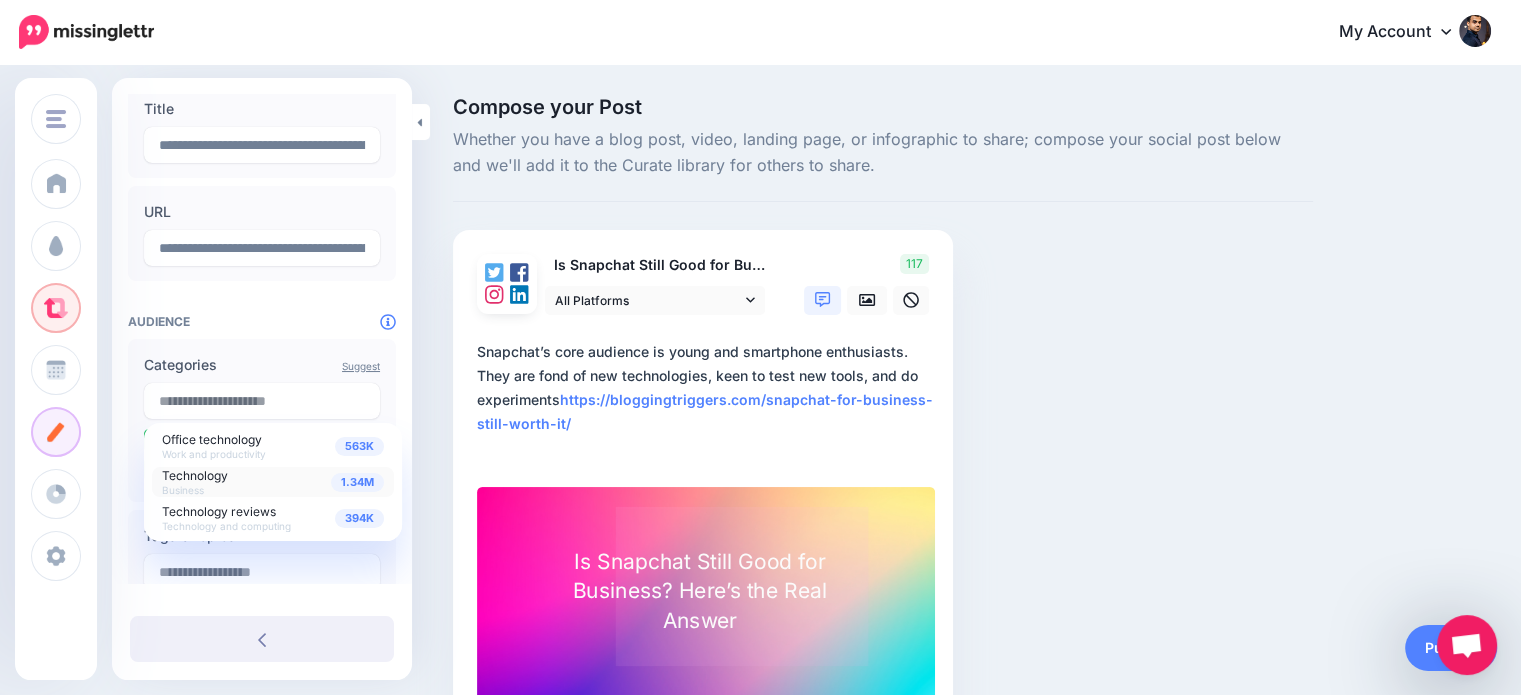 click on "Compose your Post
Whether you have a blog post, video, landing page, or infographic to share; compose your social post below and we'll add it to the Curate library for others to share." at bounding box center (760, 448) 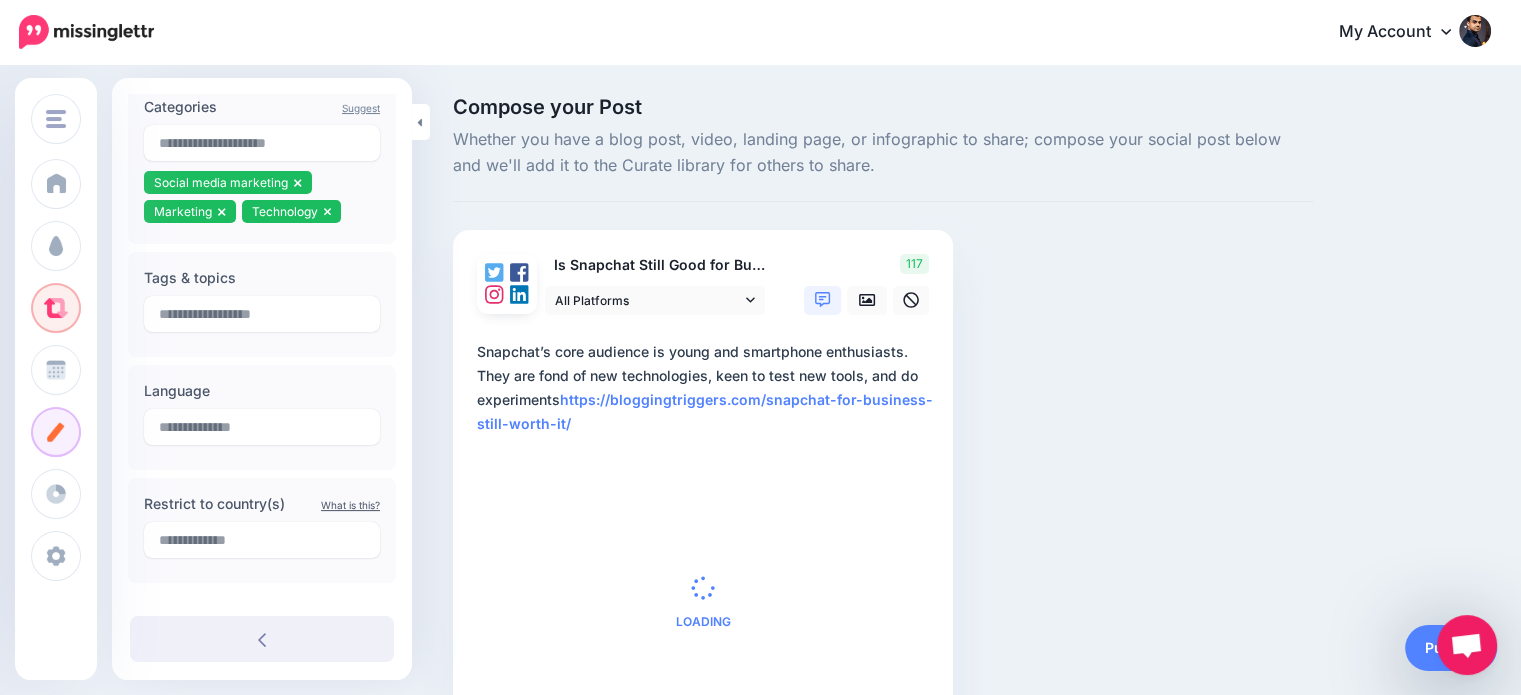 scroll, scrollTop: 441, scrollLeft: 0, axis: vertical 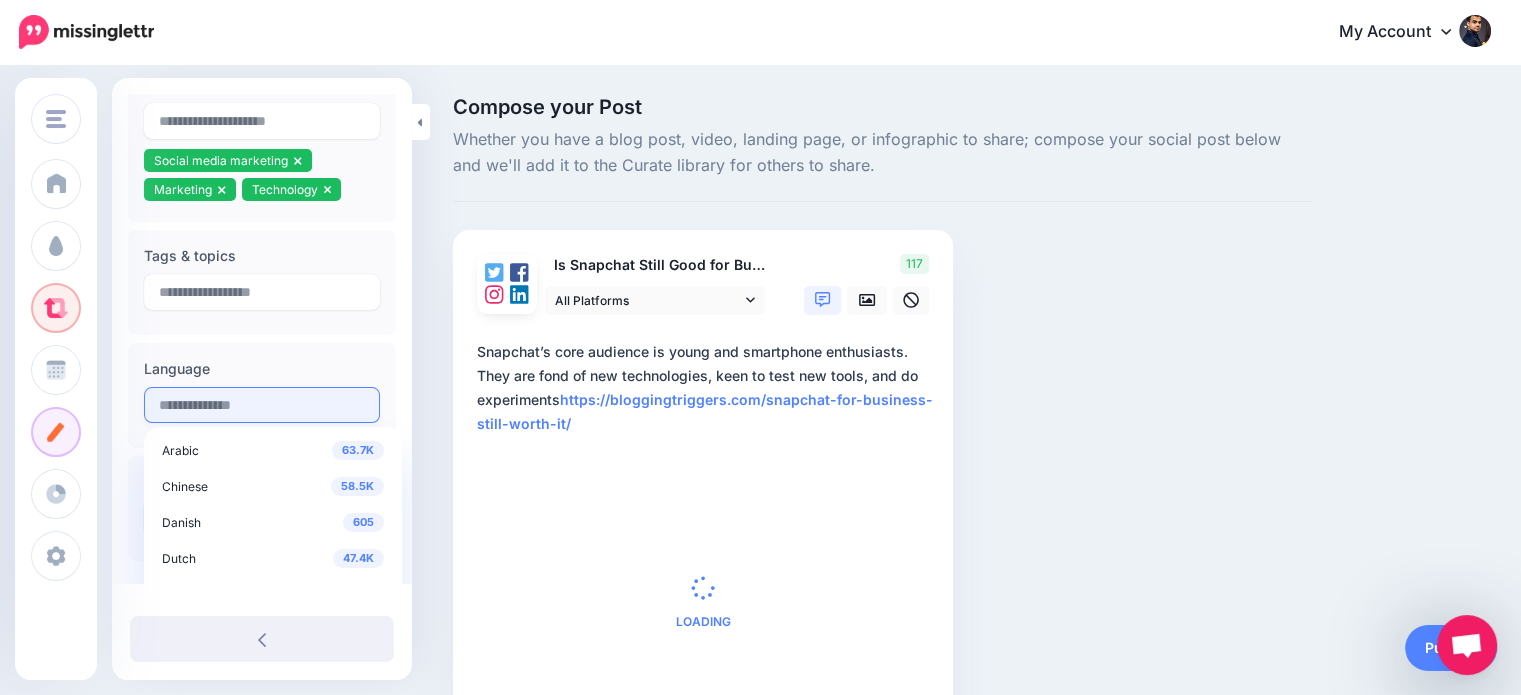 click at bounding box center [262, 405] 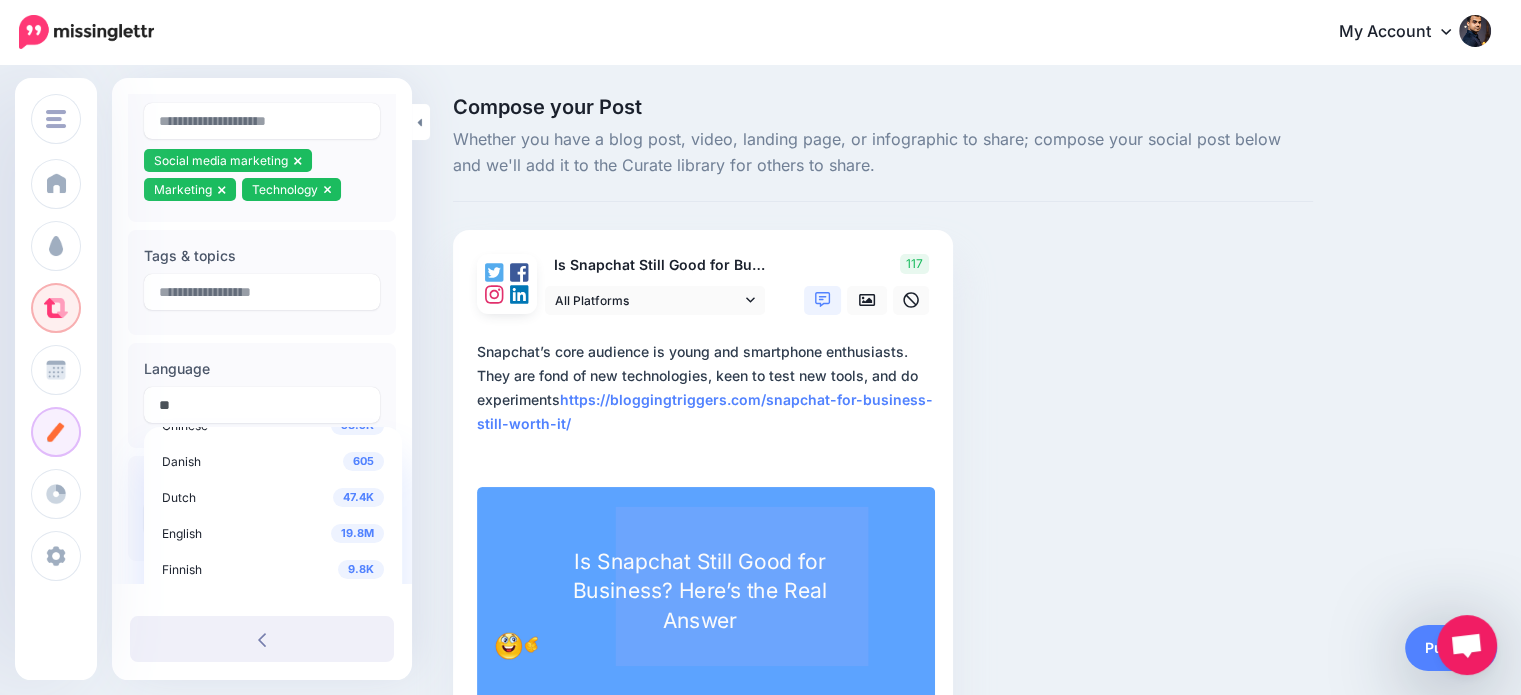 scroll, scrollTop: 84, scrollLeft: 0, axis: vertical 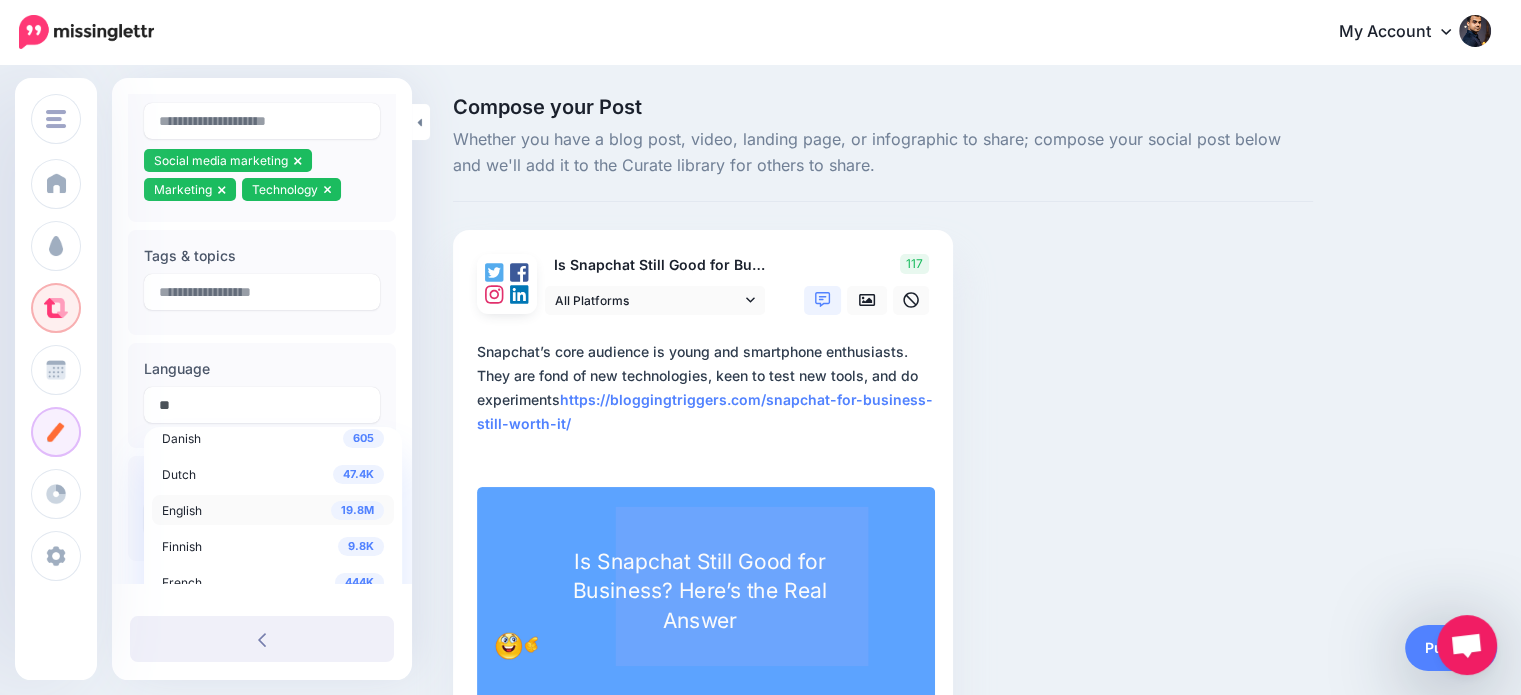 type on "**" 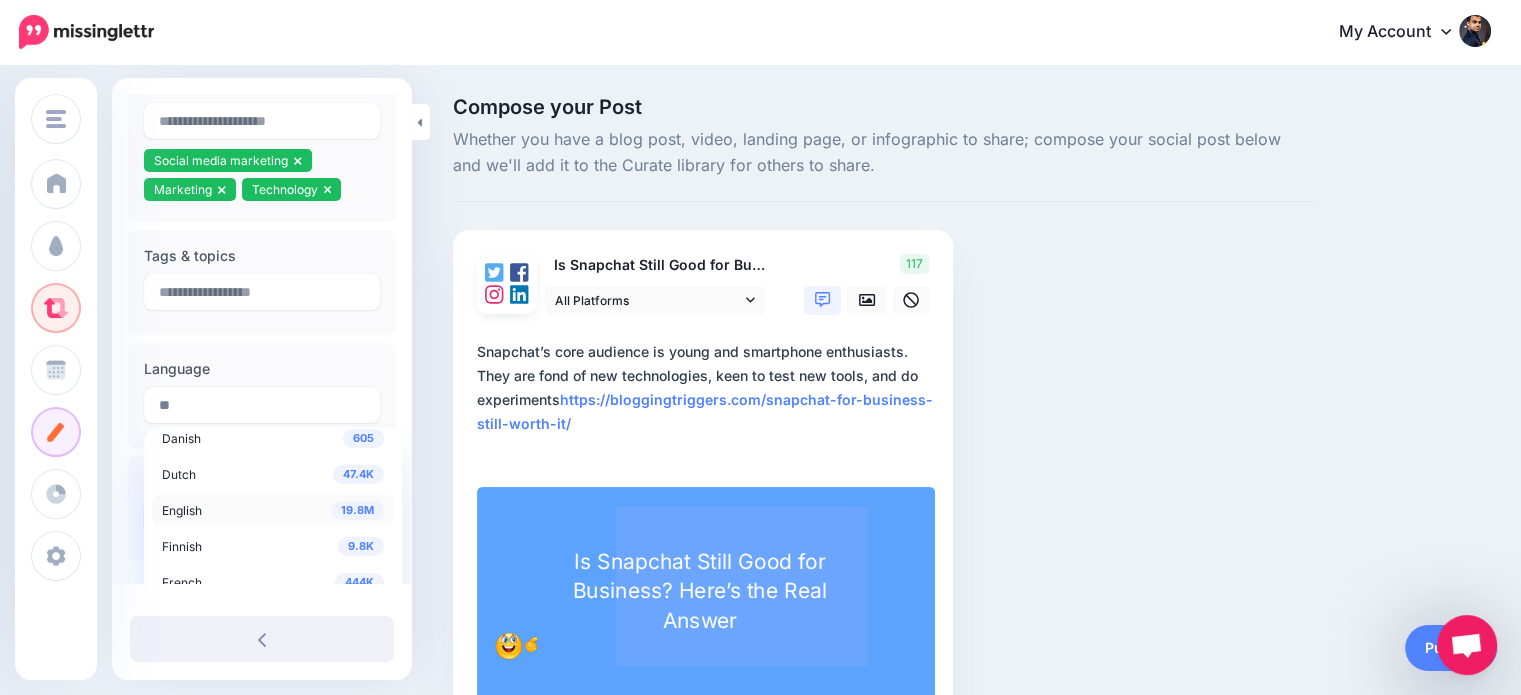 click on "19.8M" at bounding box center (357, 510) 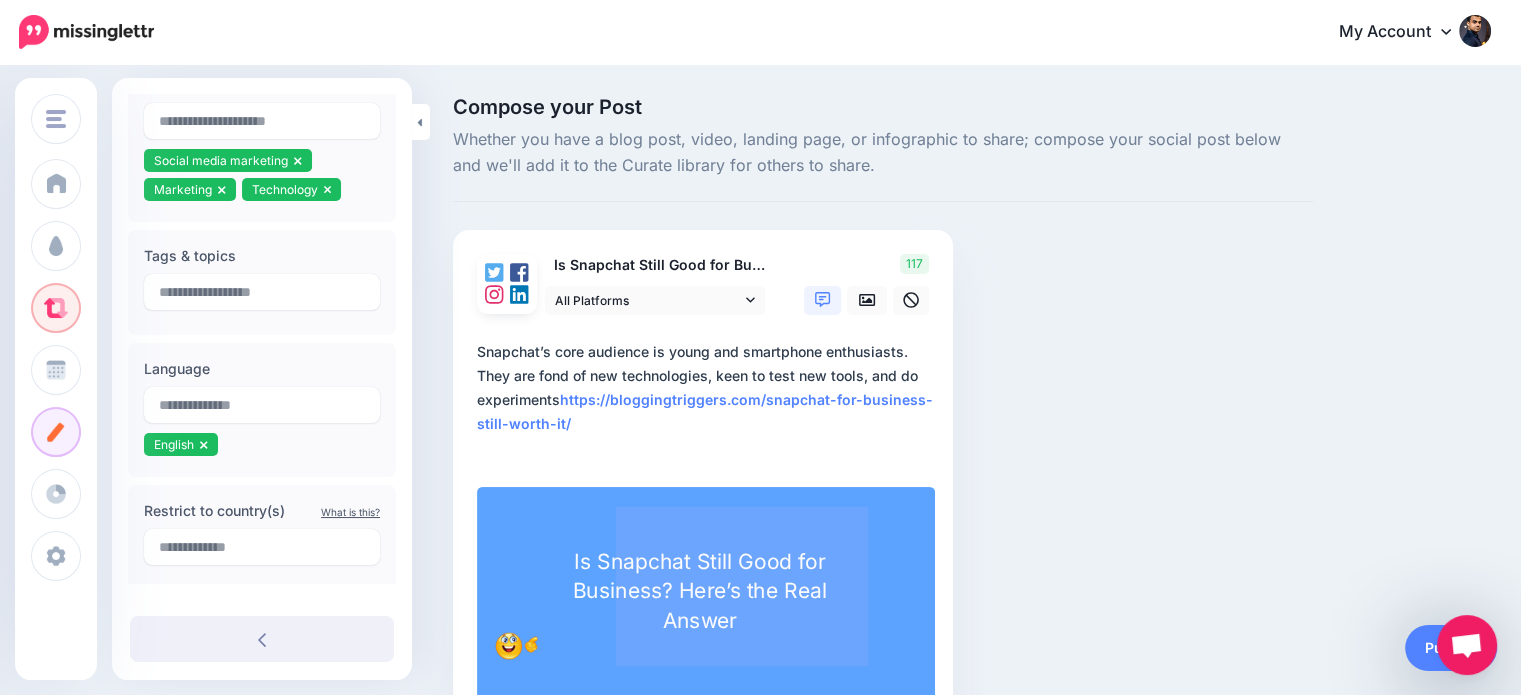 click on "**********" at bounding box center (707, 400) 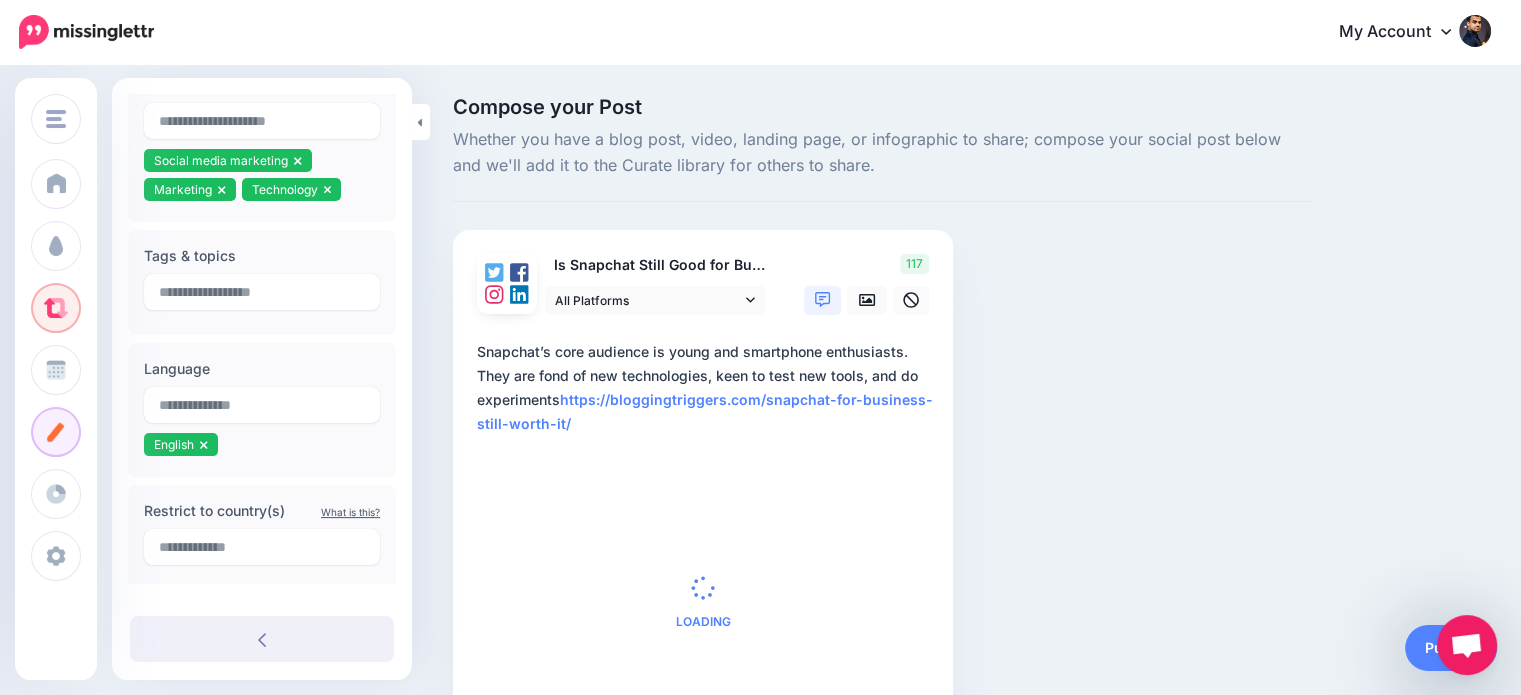 type on "**********" 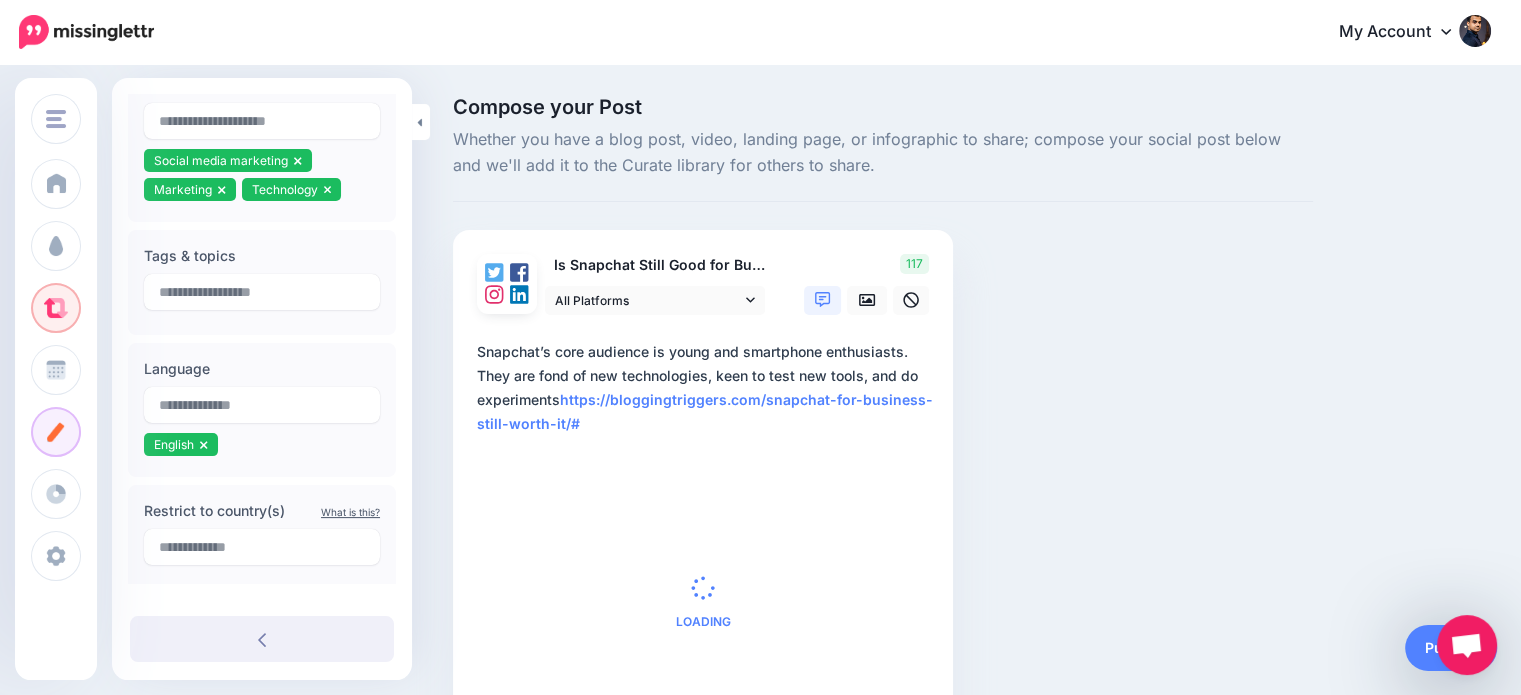 type on "**********" 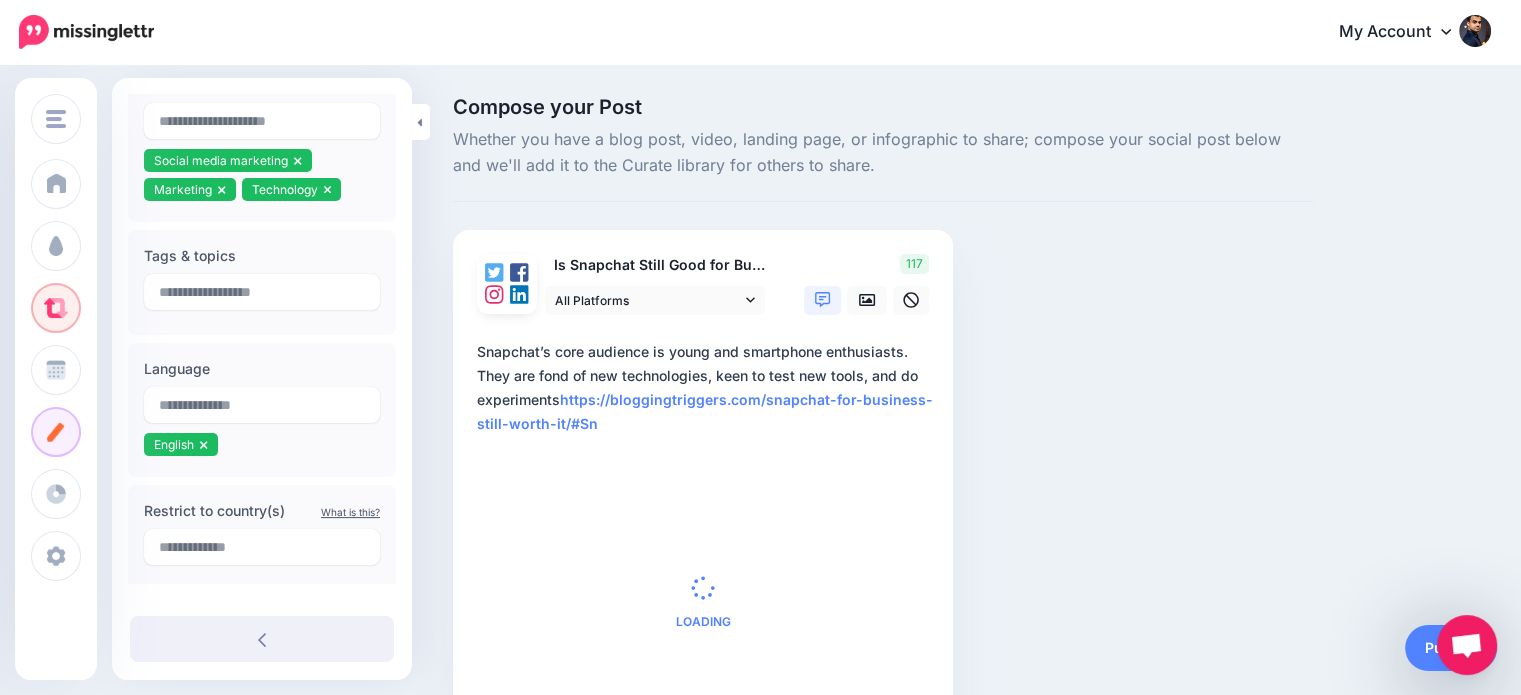 type on "**********" 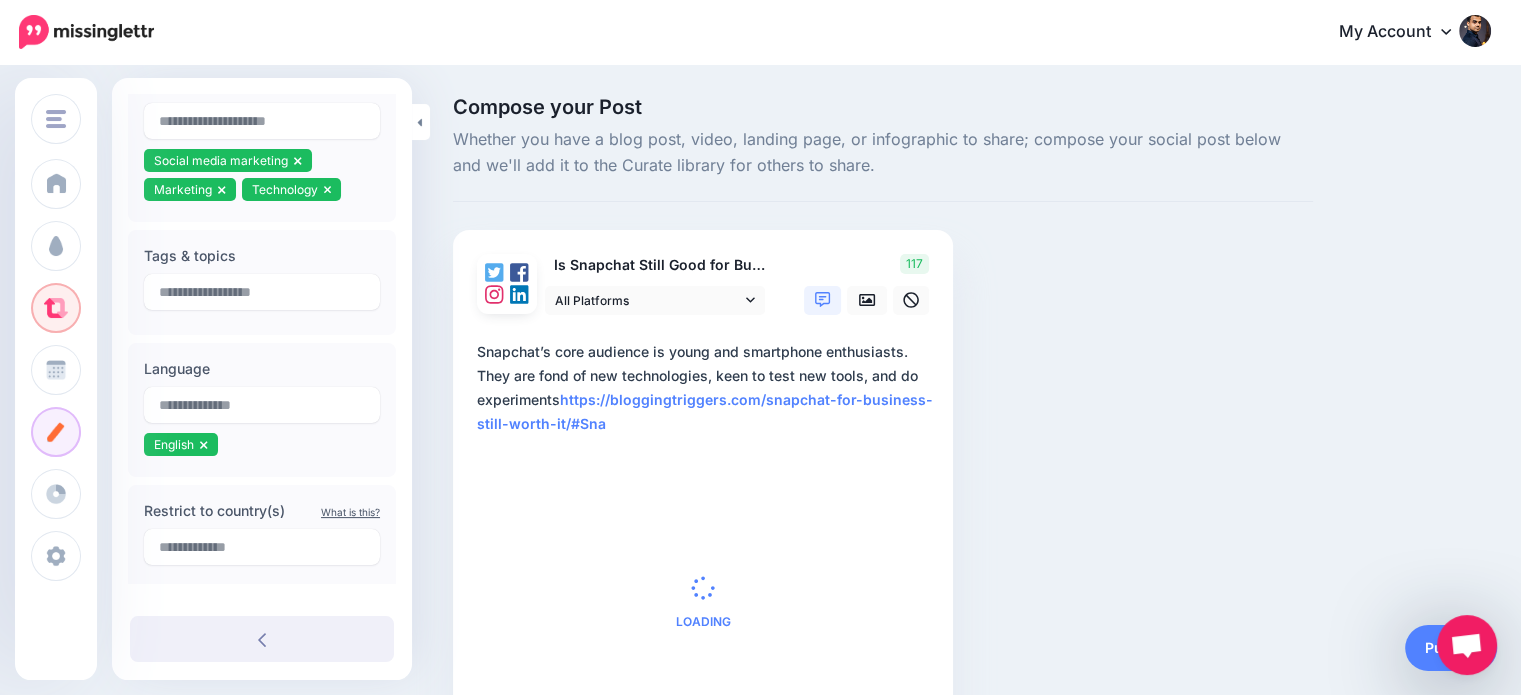 type on "**********" 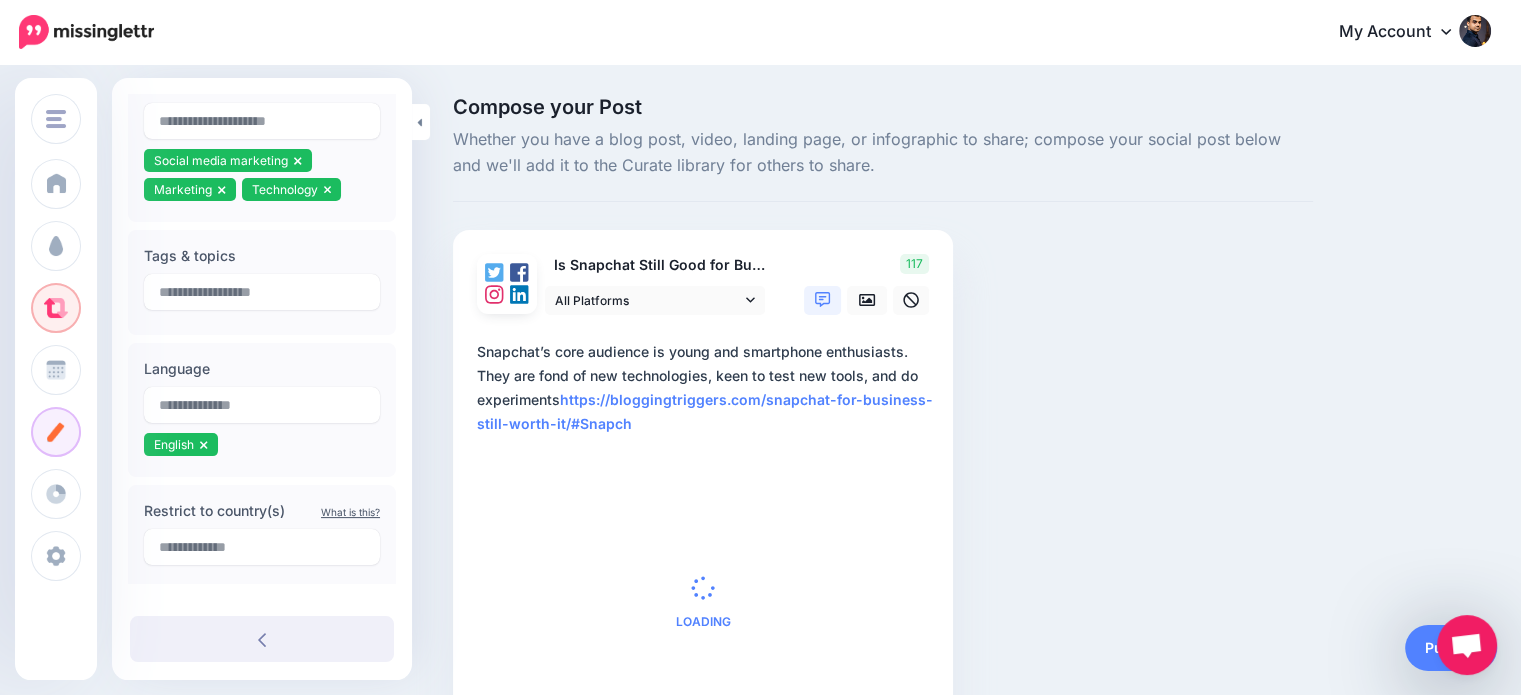 type on "**********" 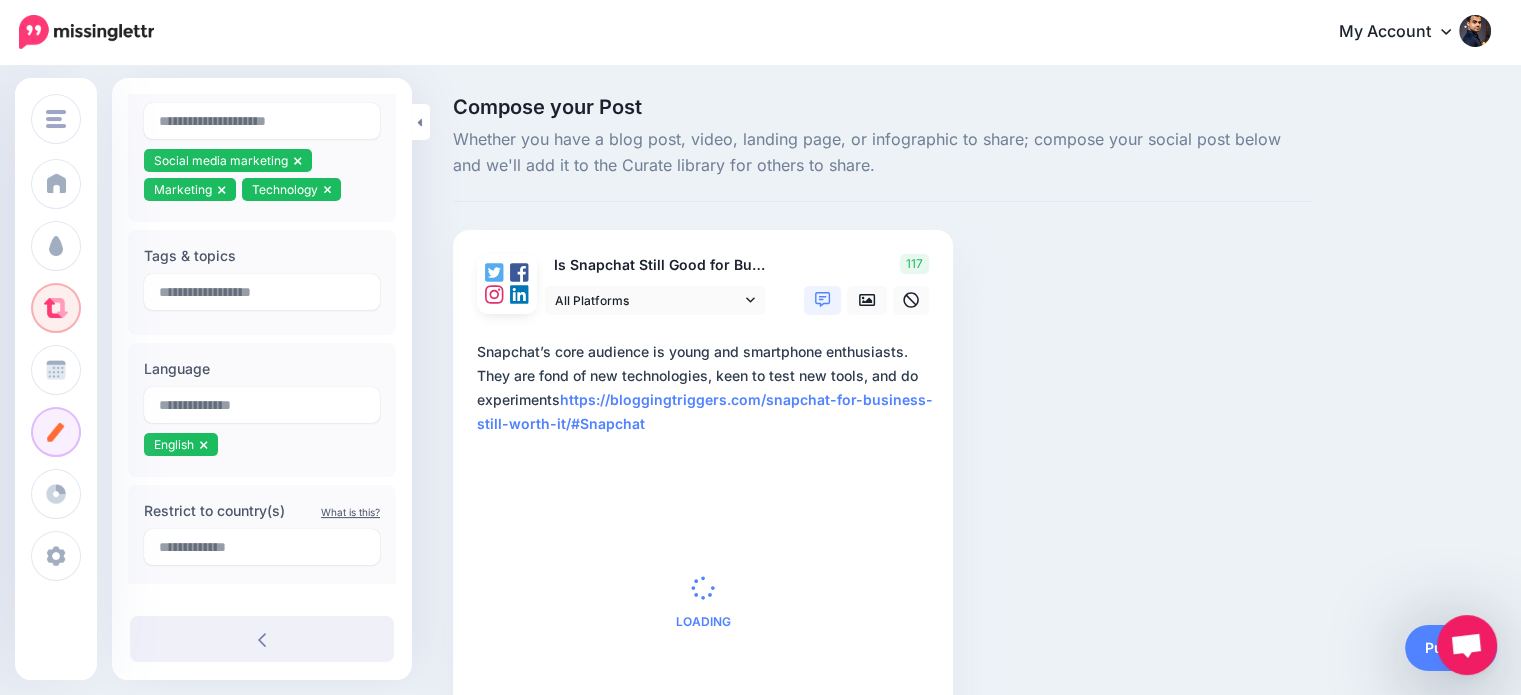 type on "**********" 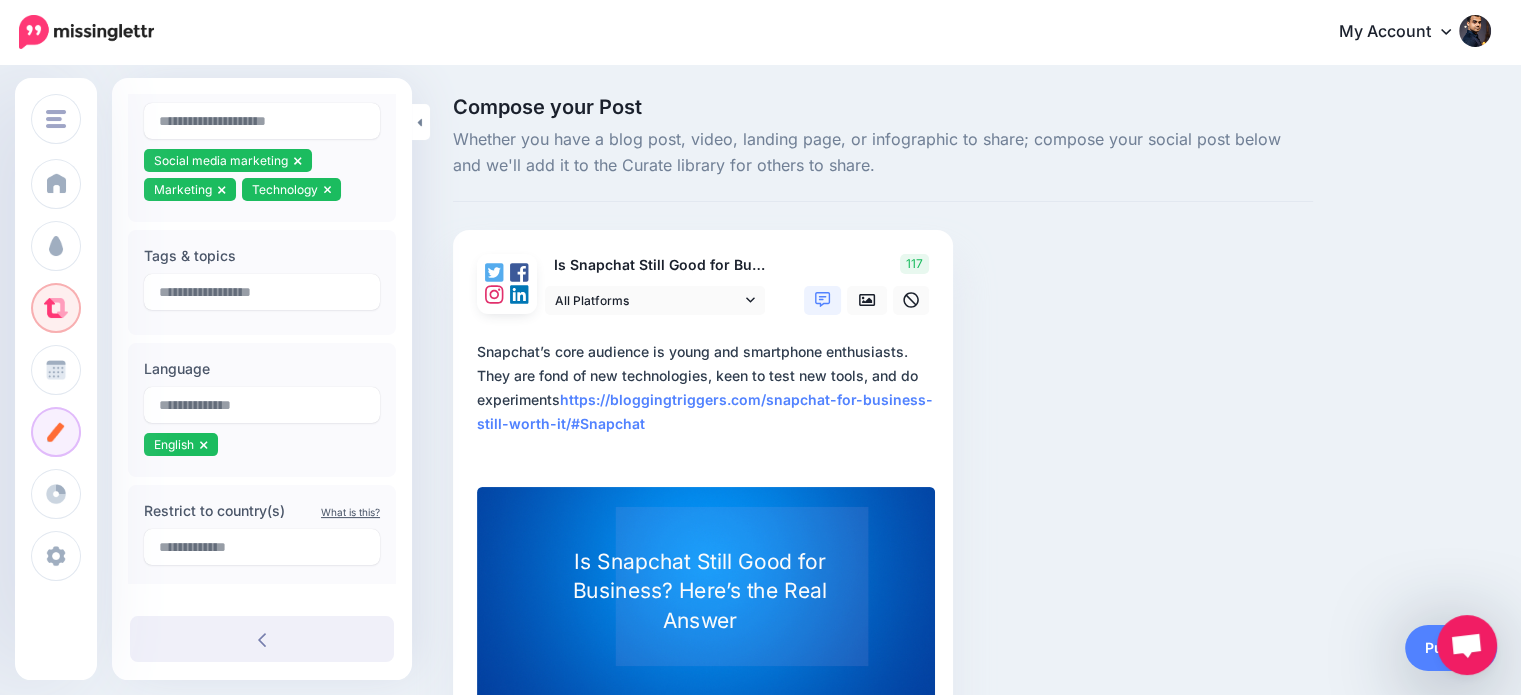 drag, startPoint x: 568, startPoint y: 446, endPoint x: 492, endPoint y: 448, distance: 76.02631 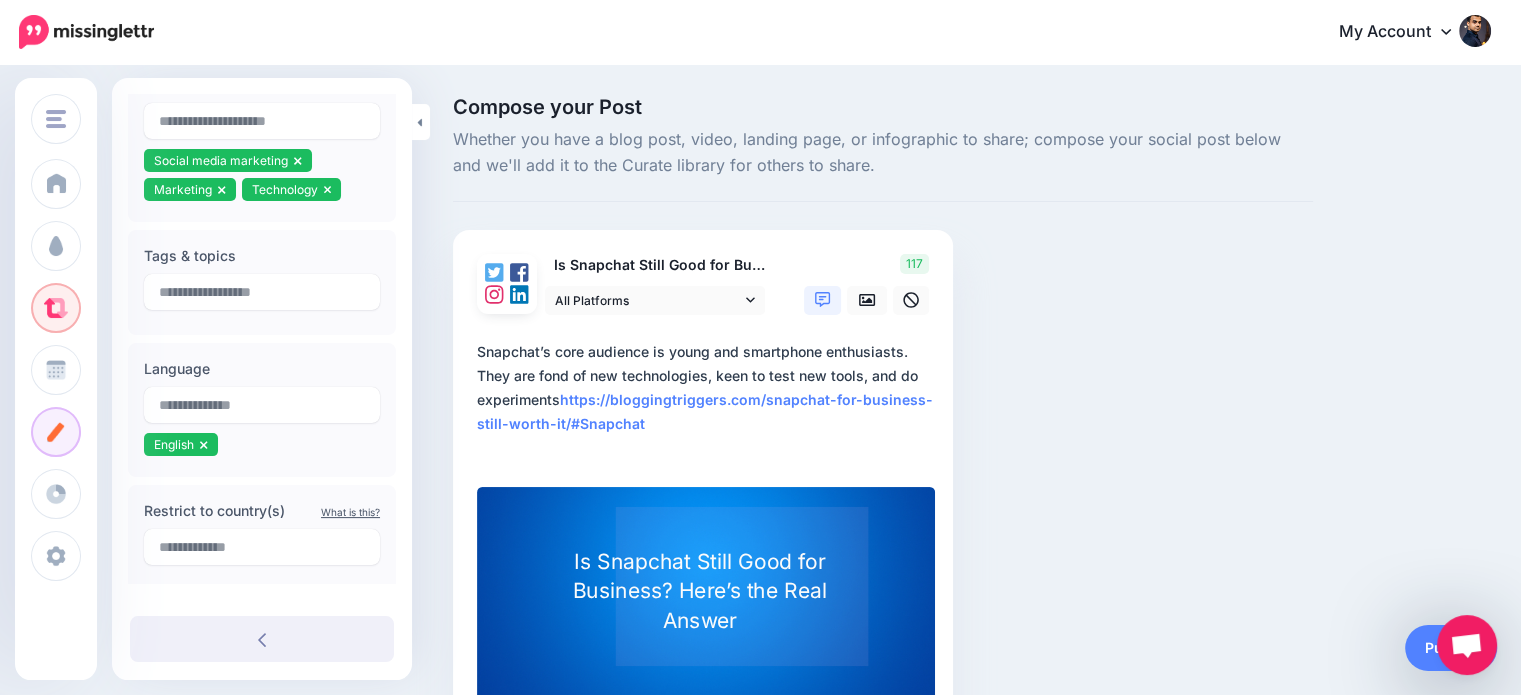 click on "**********" at bounding box center (707, 400) 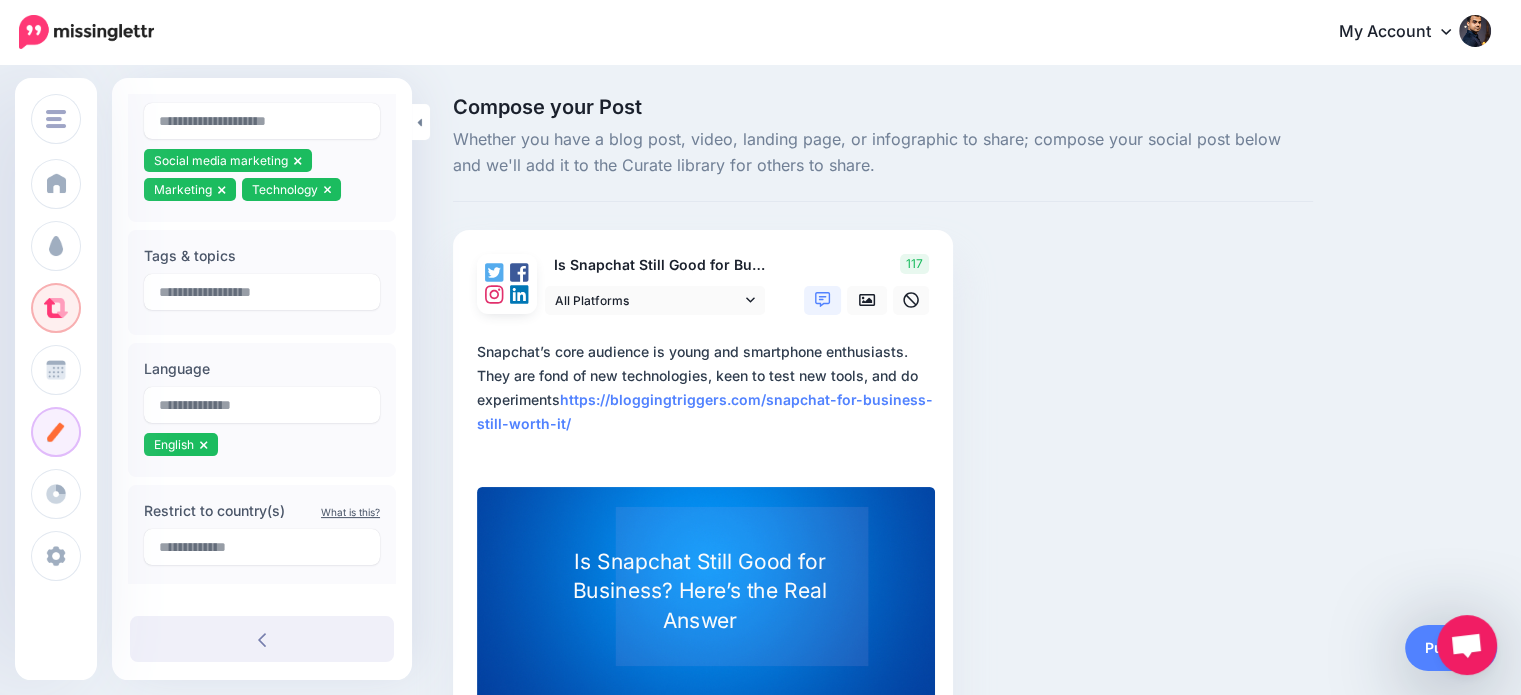 click on "**********" at bounding box center [707, 400] 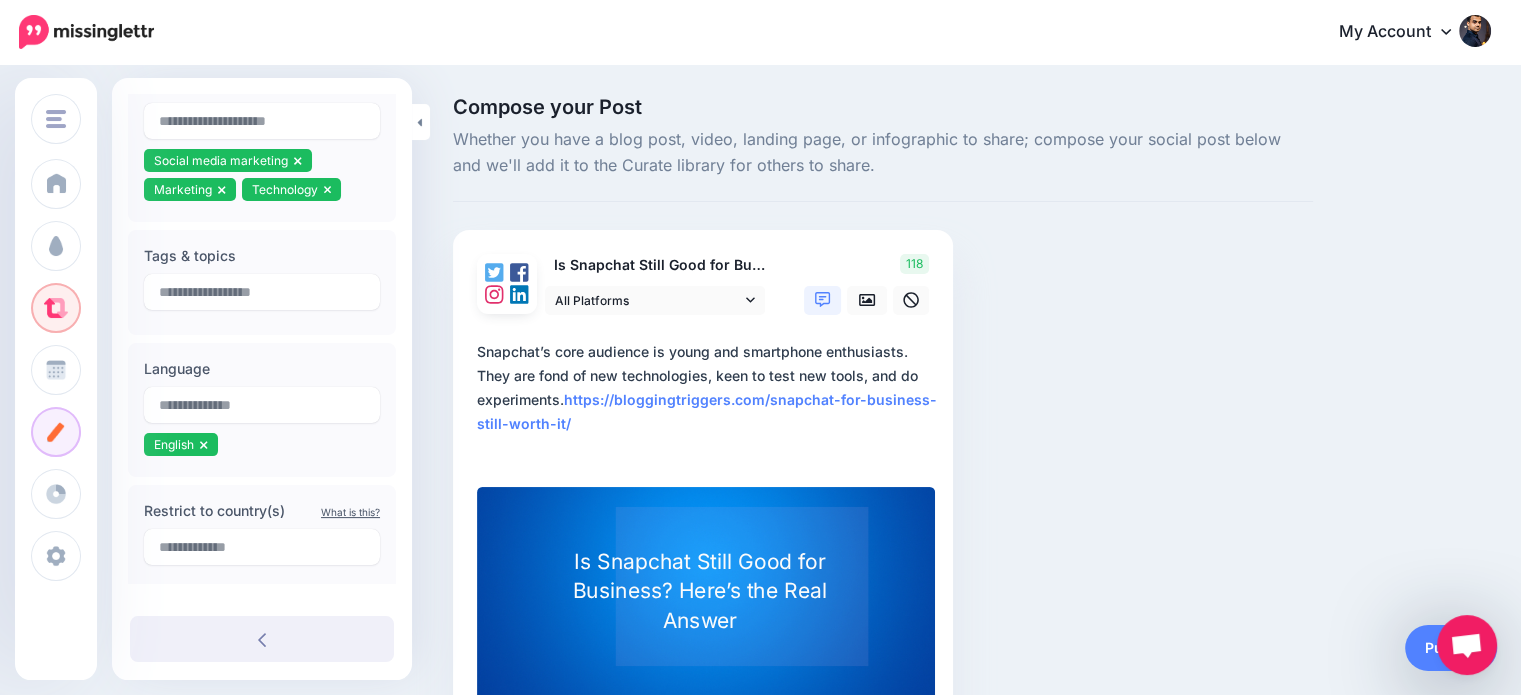 paste on "*********" 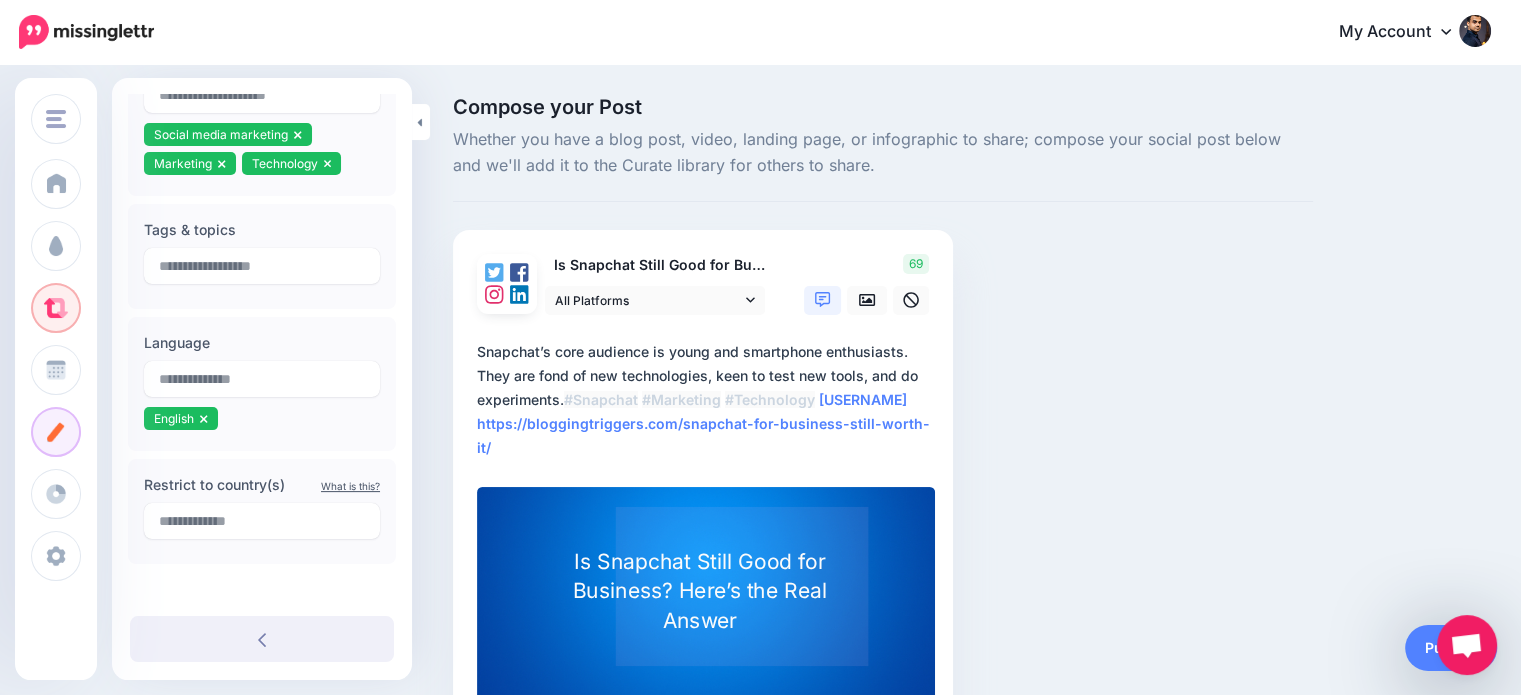 scroll, scrollTop: 470, scrollLeft: 0, axis: vertical 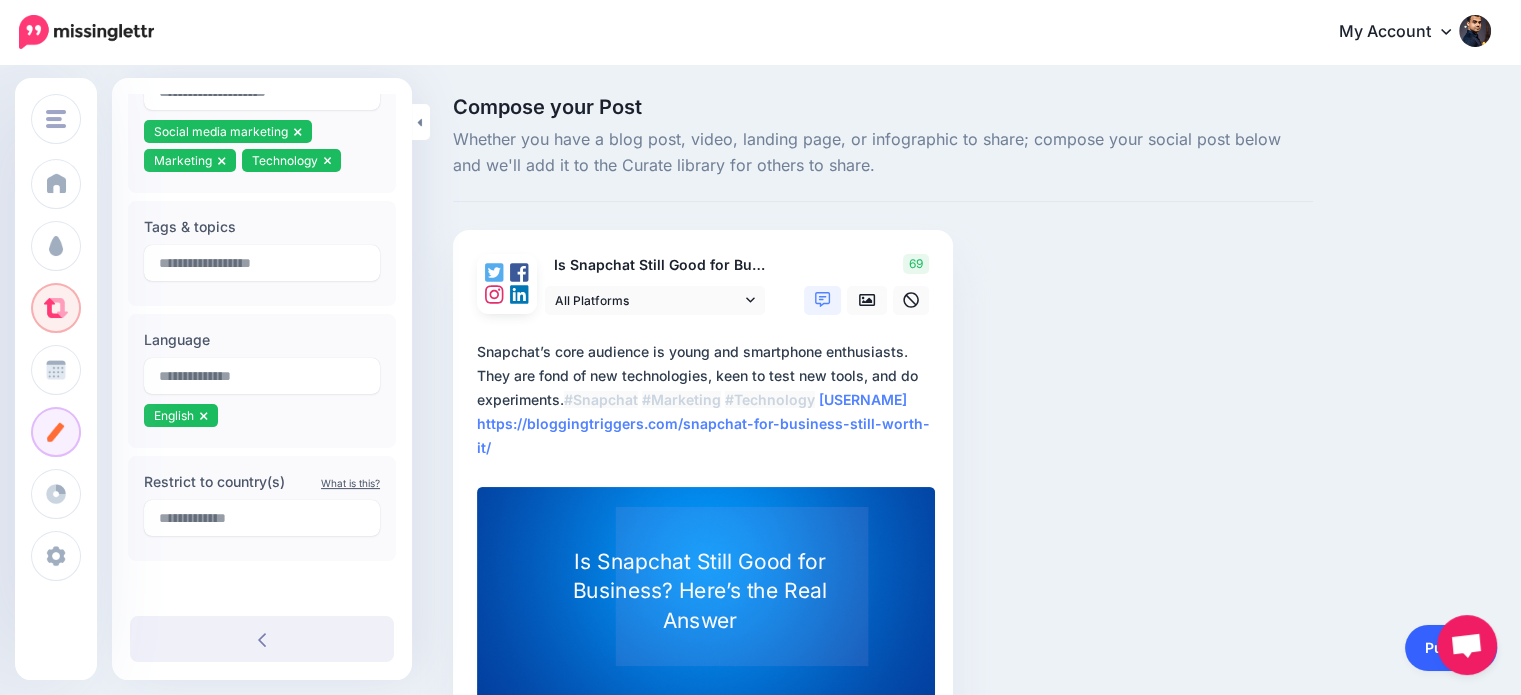 type on "**********" 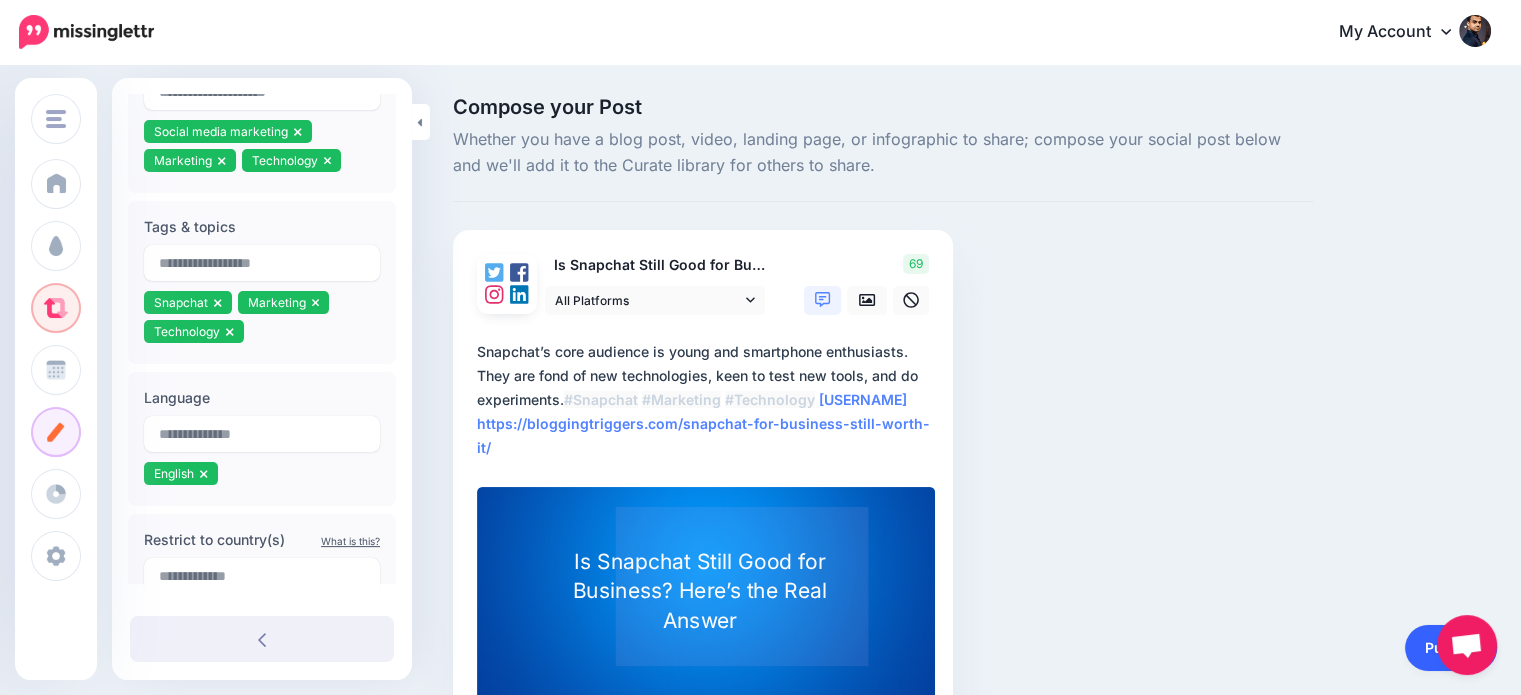 click on "Publish" at bounding box center [1451, 648] 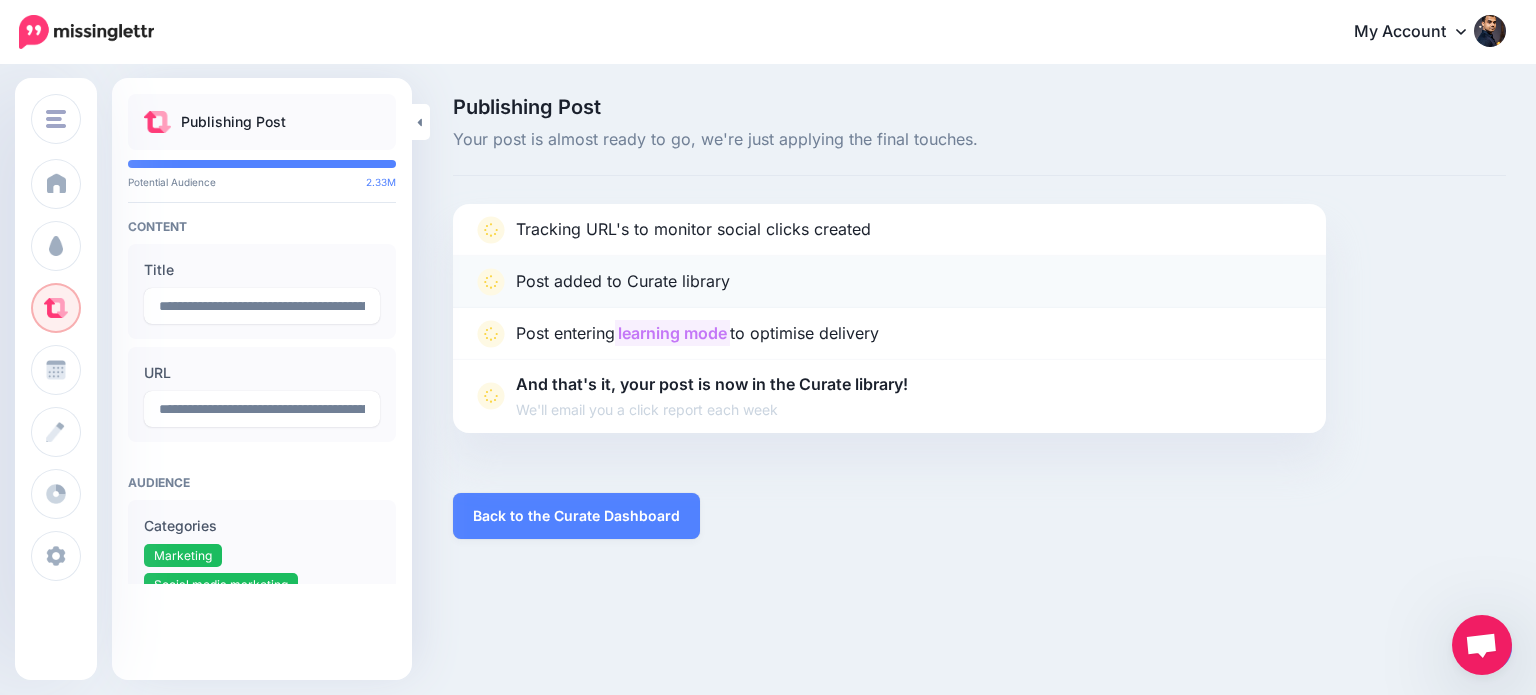 scroll, scrollTop: 0, scrollLeft: 0, axis: both 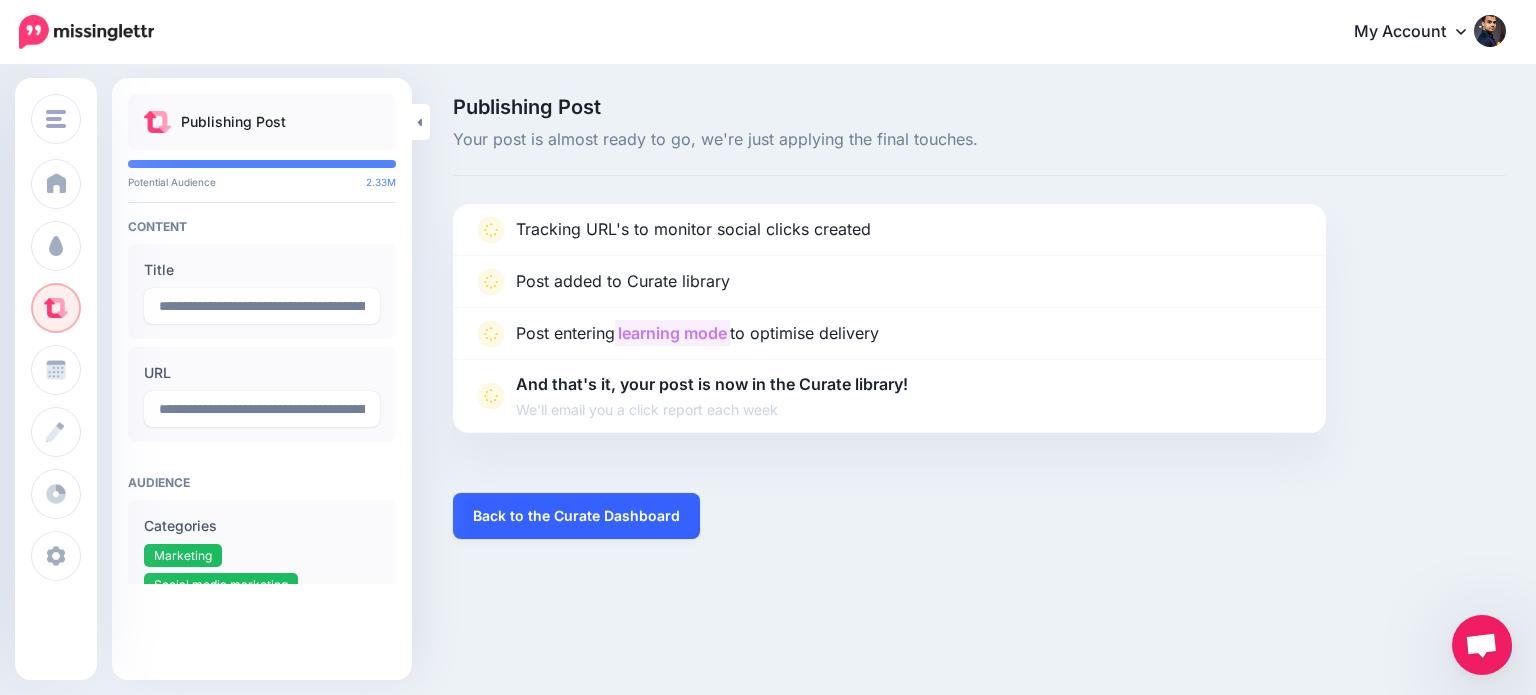 click on "Back to the Curate Dashboard" at bounding box center [576, 516] 